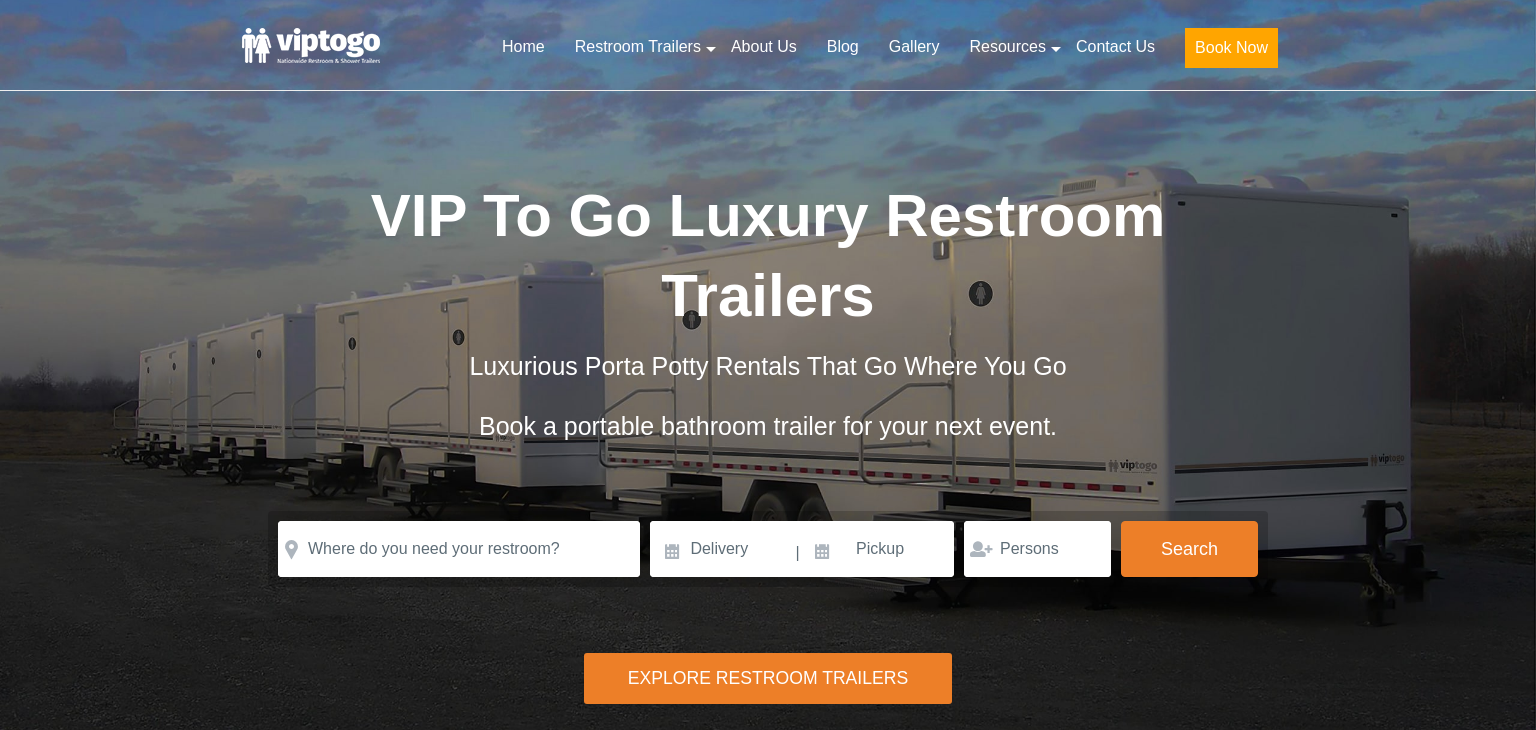 scroll, scrollTop: 0, scrollLeft: 0, axis: both 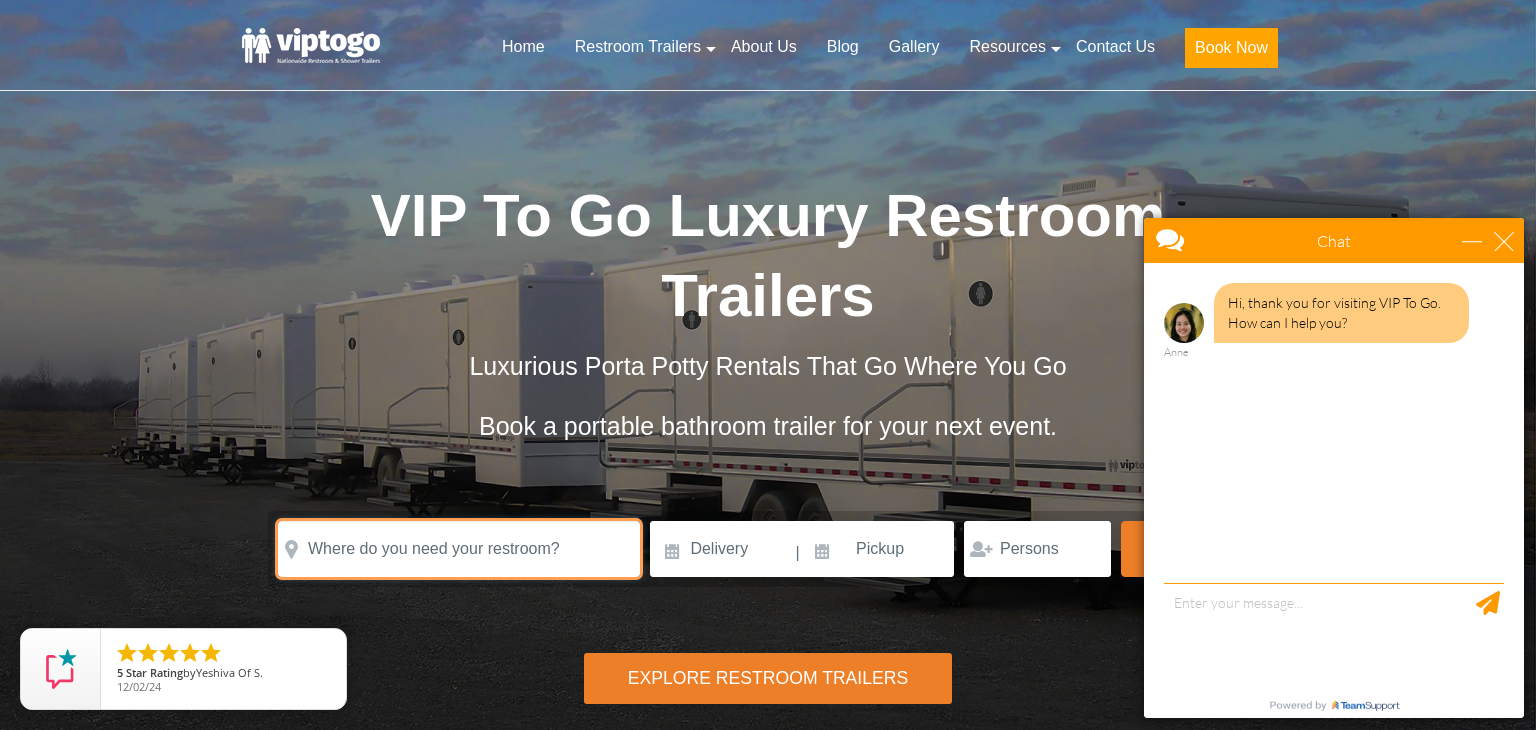 click at bounding box center (459, 549) 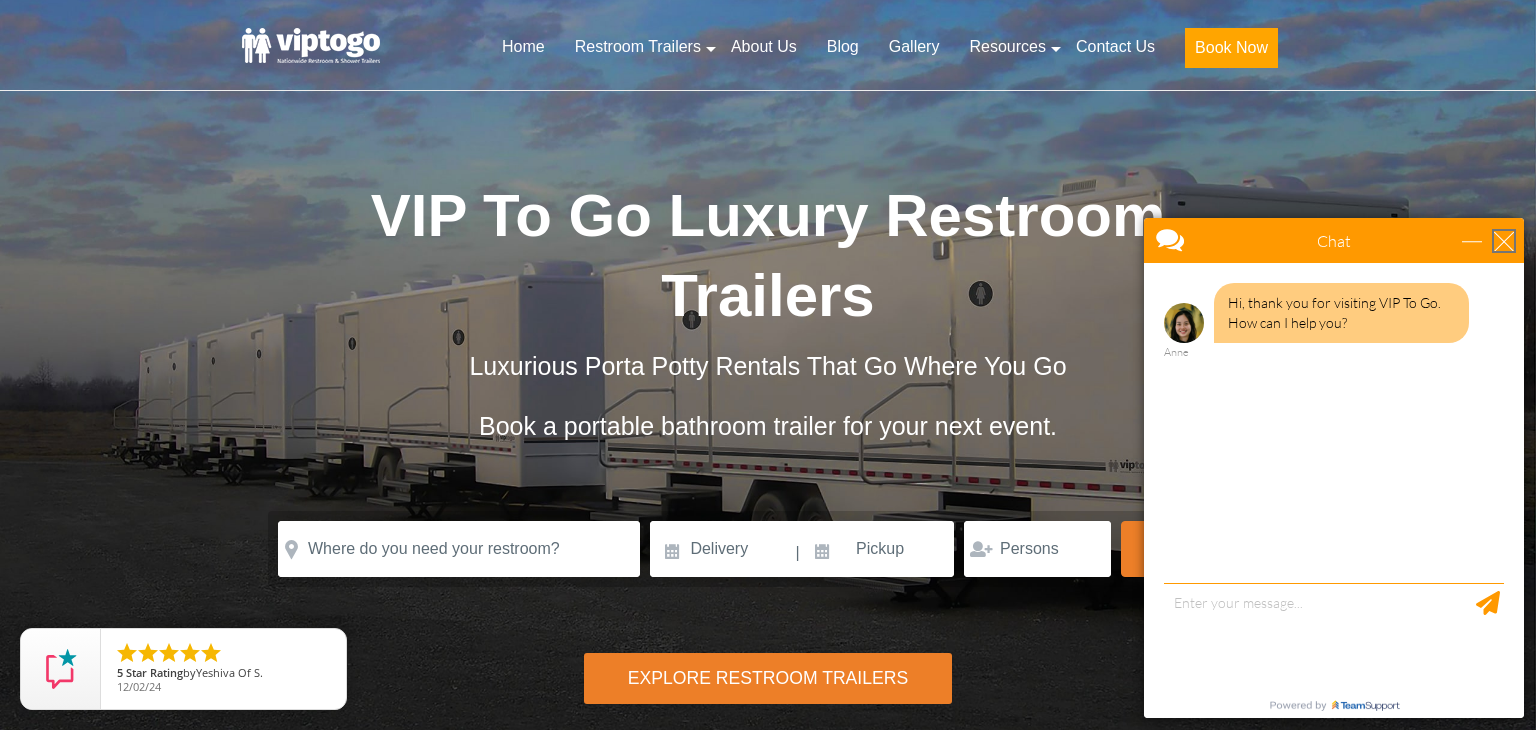 click at bounding box center [1504, 241] 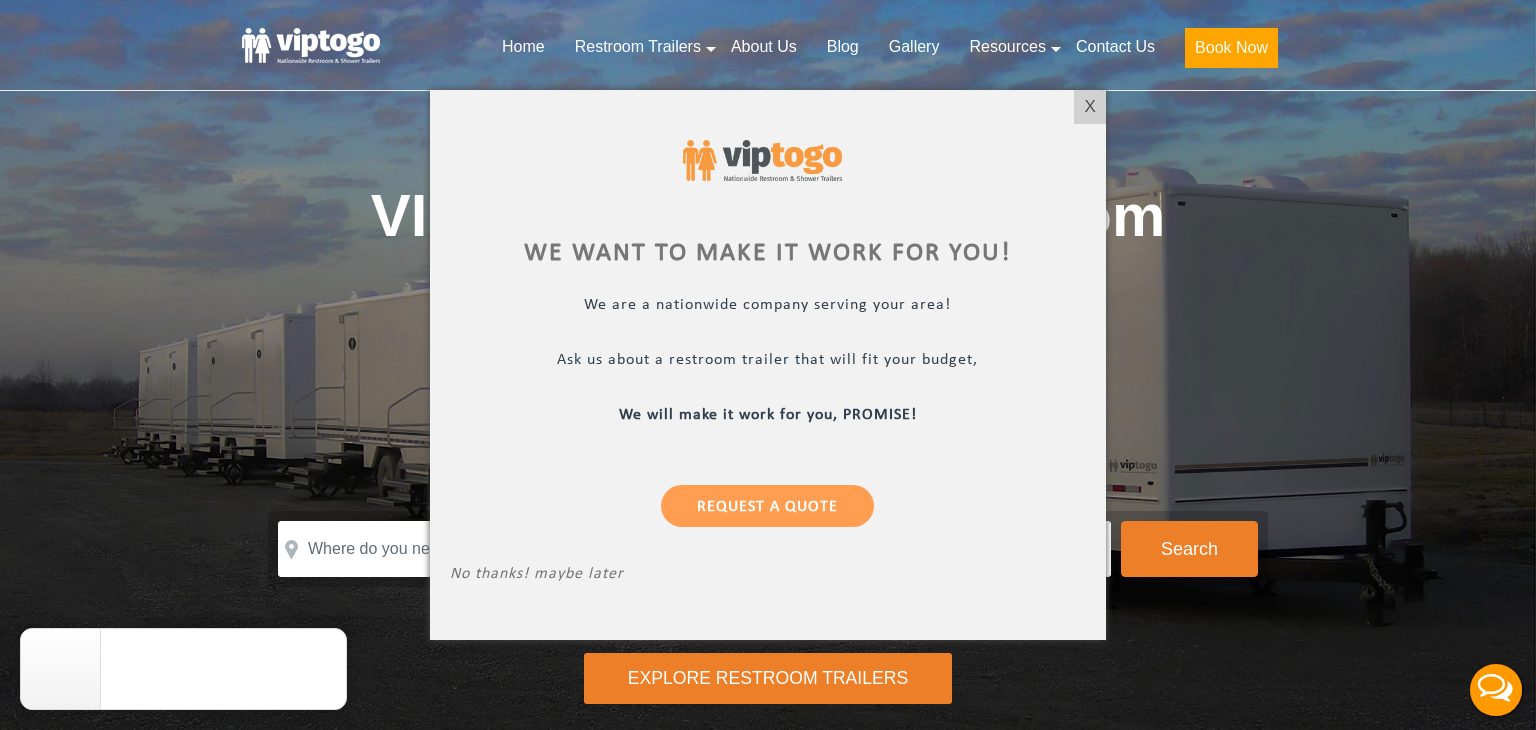 scroll, scrollTop: 0, scrollLeft: 0, axis: both 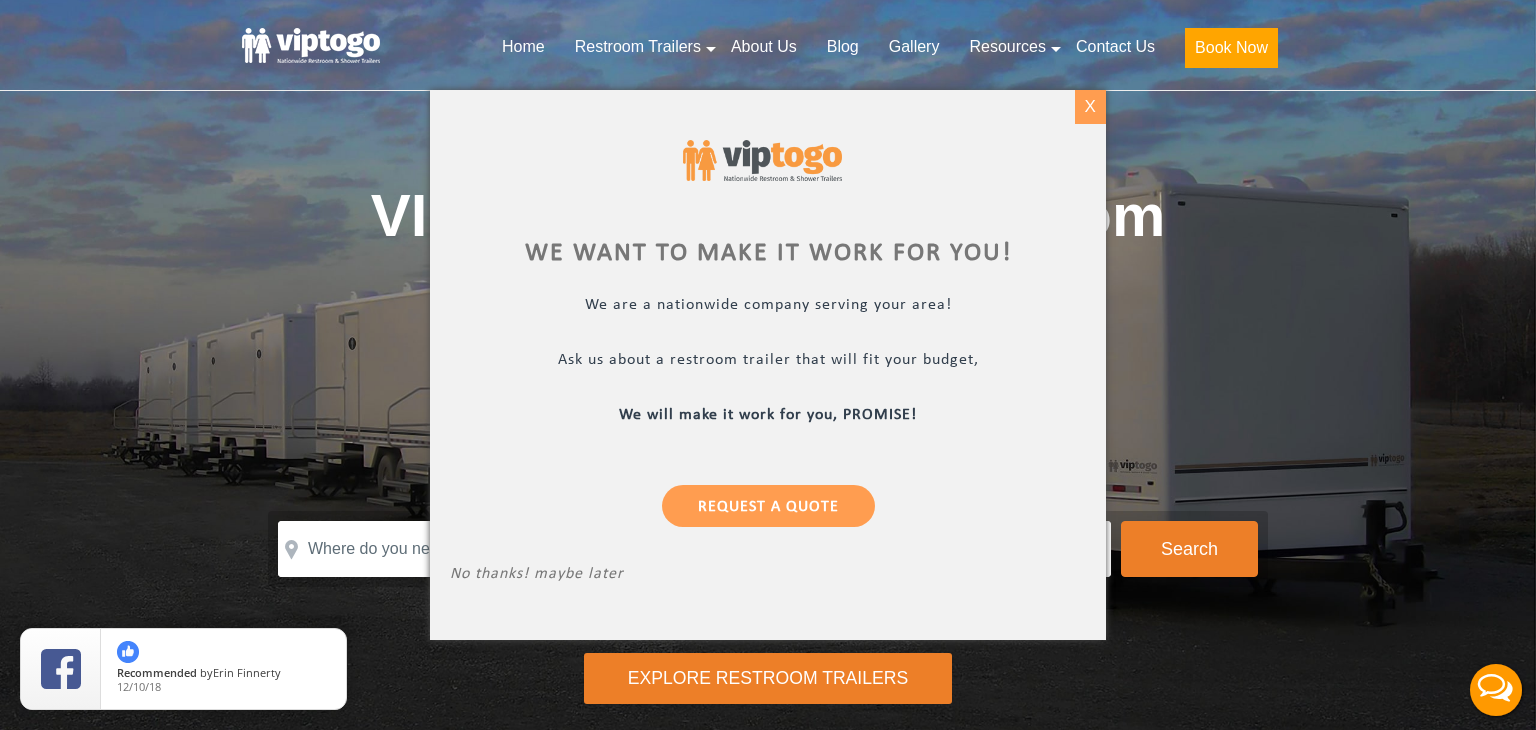 click on "X" at bounding box center [1090, 107] 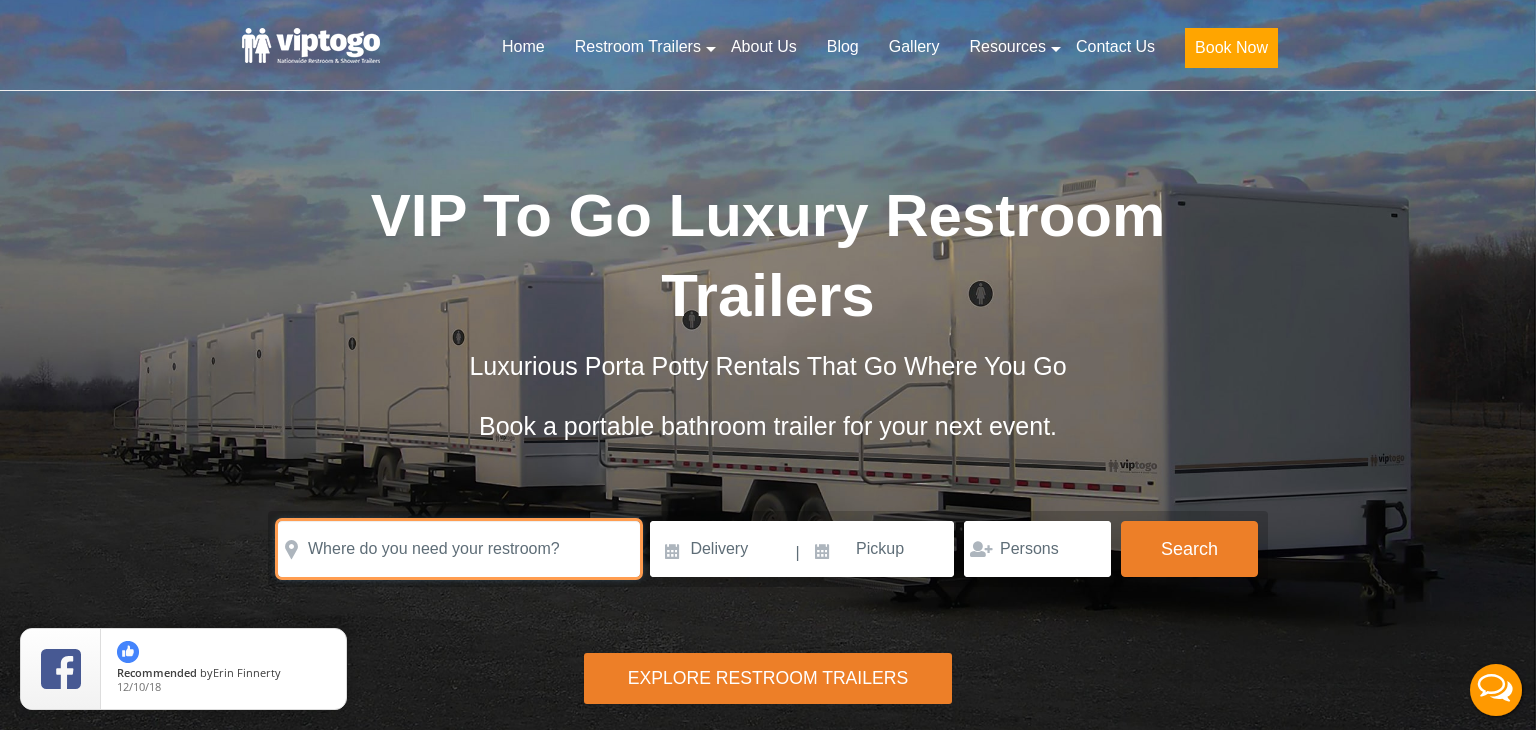 click at bounding box center (459, 549) 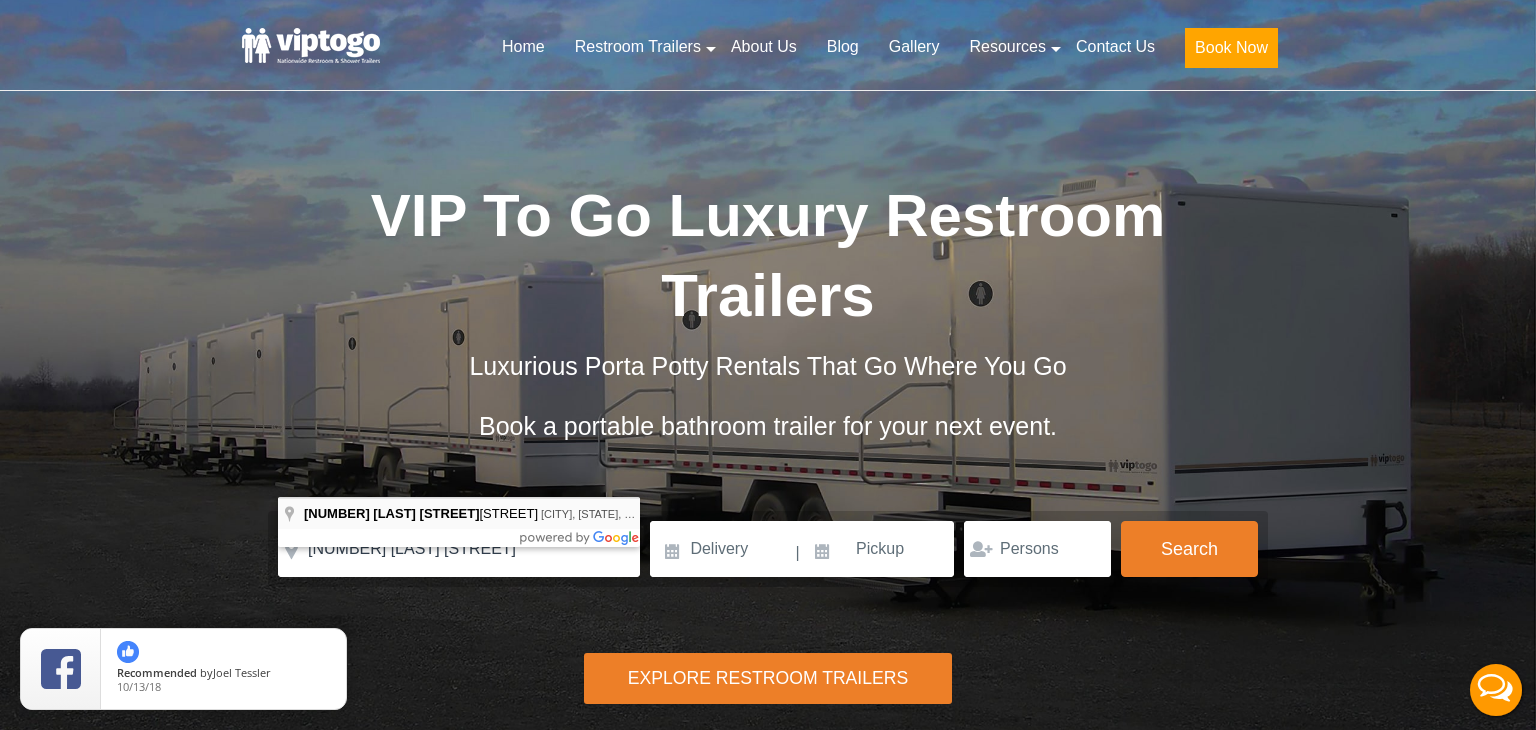 type on "[NUMBER] [STREET], [CITY], [STATE], [COUNTRY]" 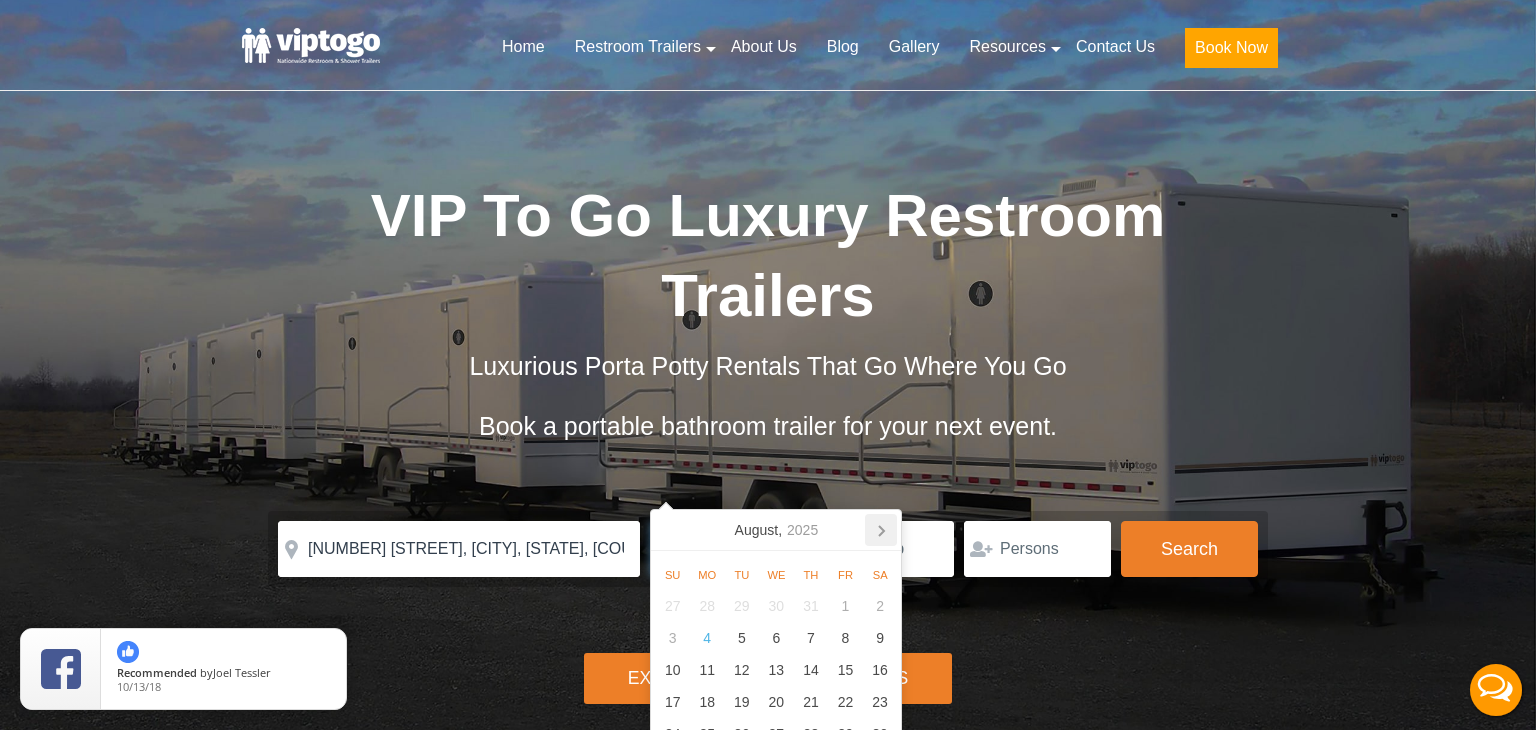 click 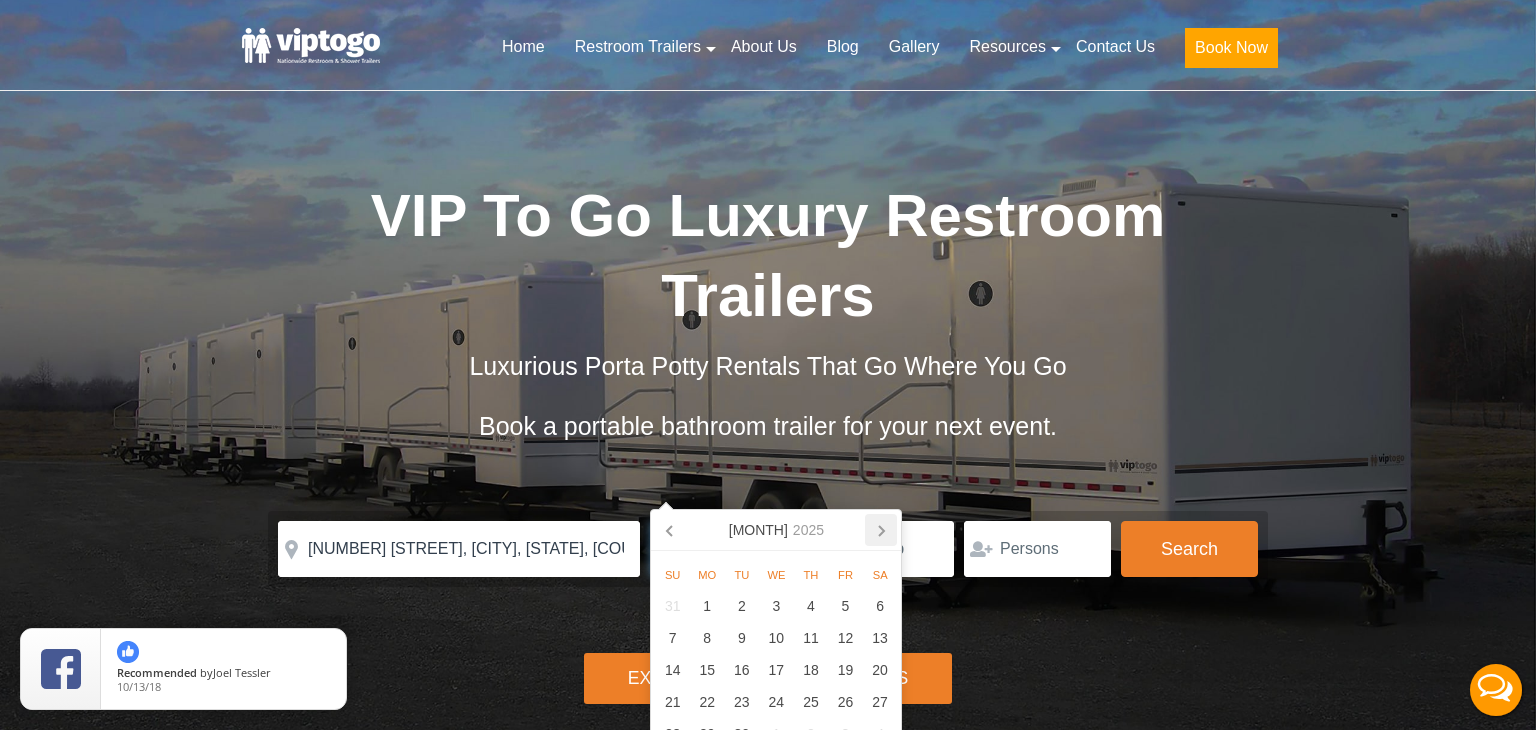 click 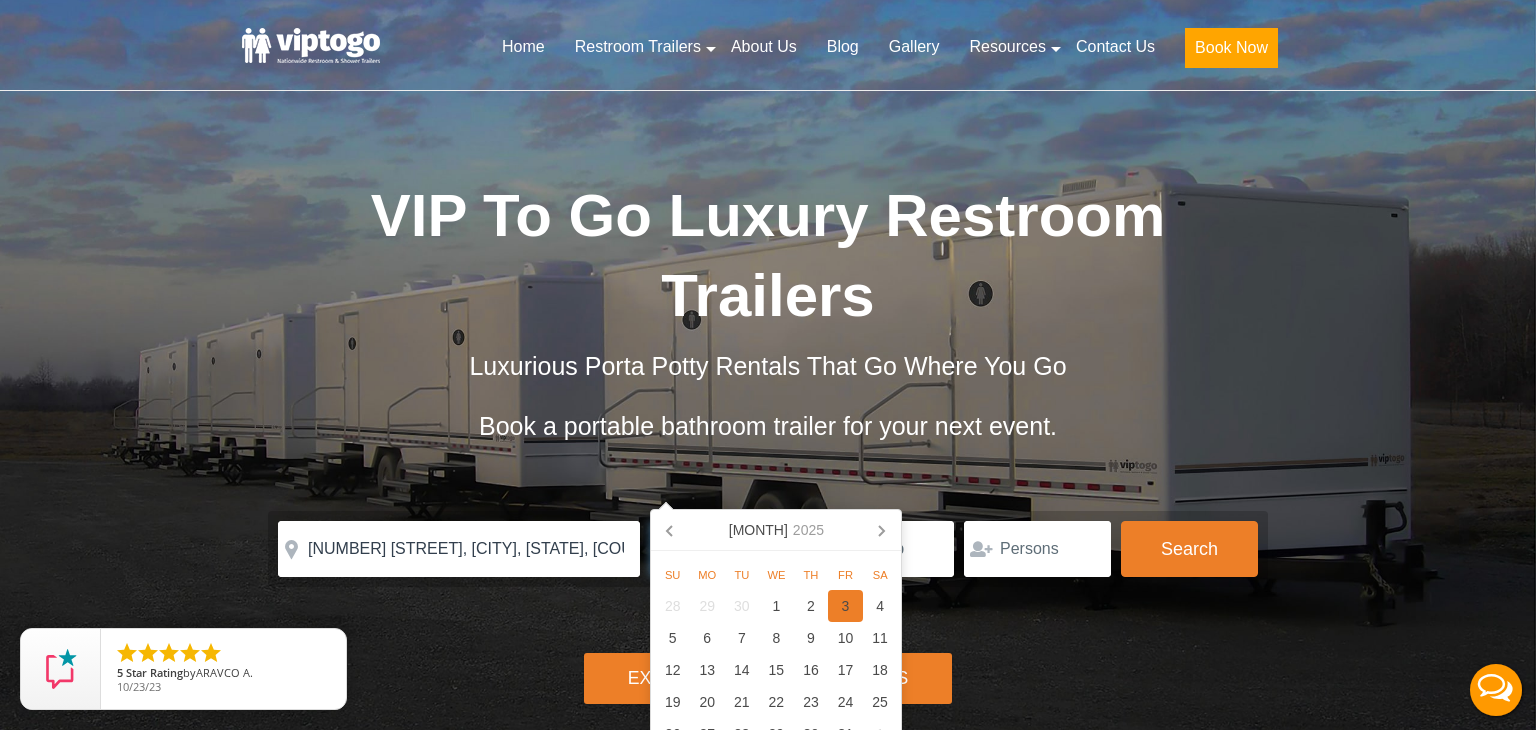 click on "3" at bounding box center (845, 606) 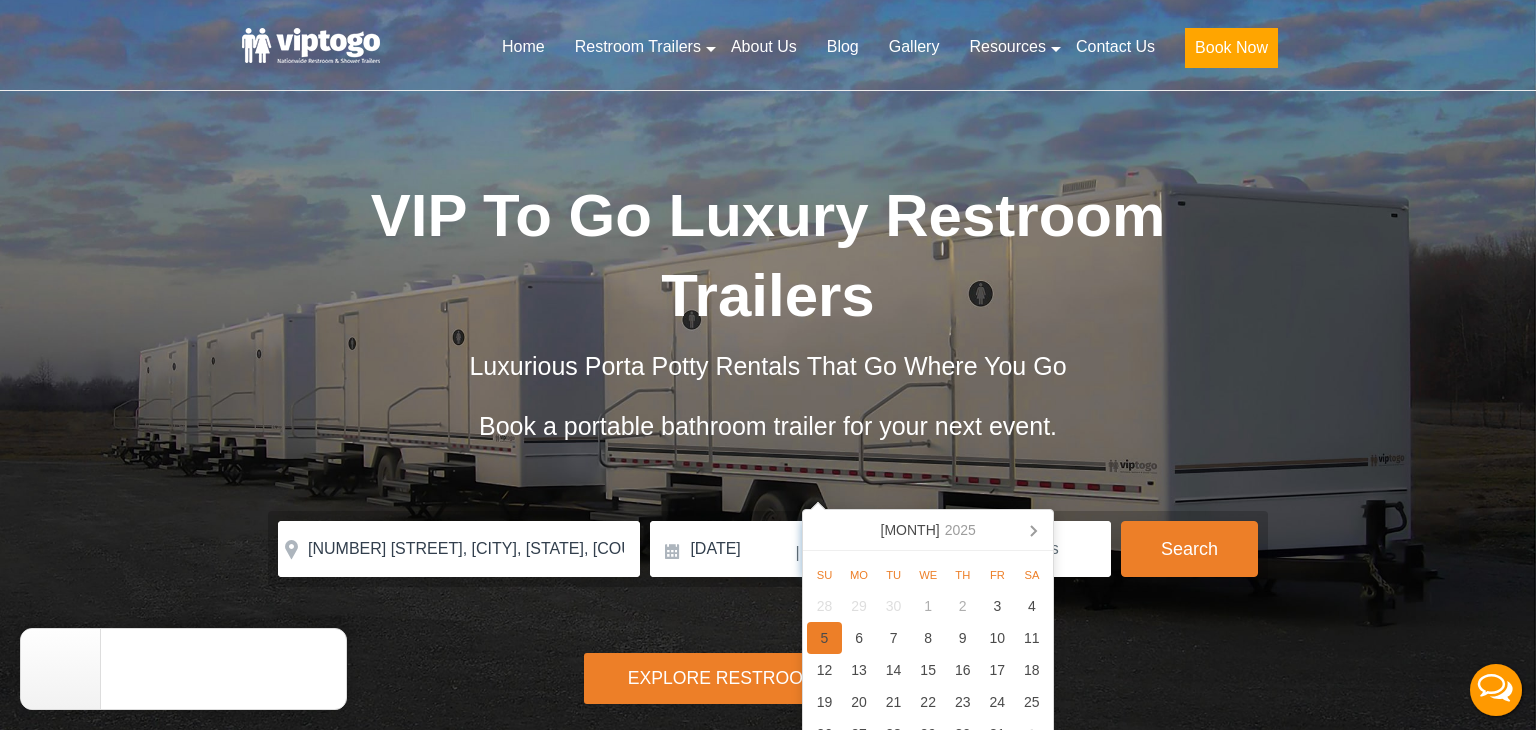 click on "5" at bounding box center [824, 638] 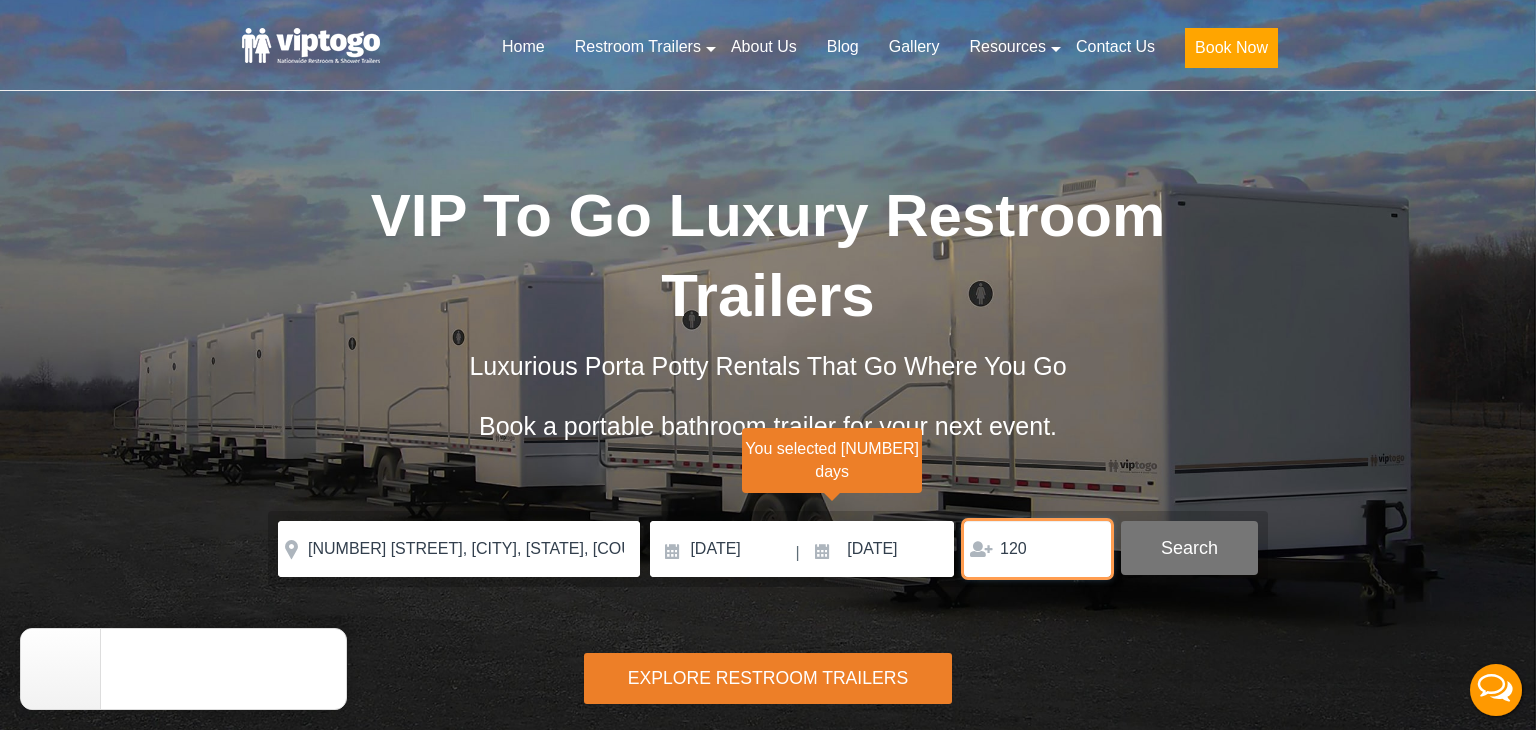 type on "120" 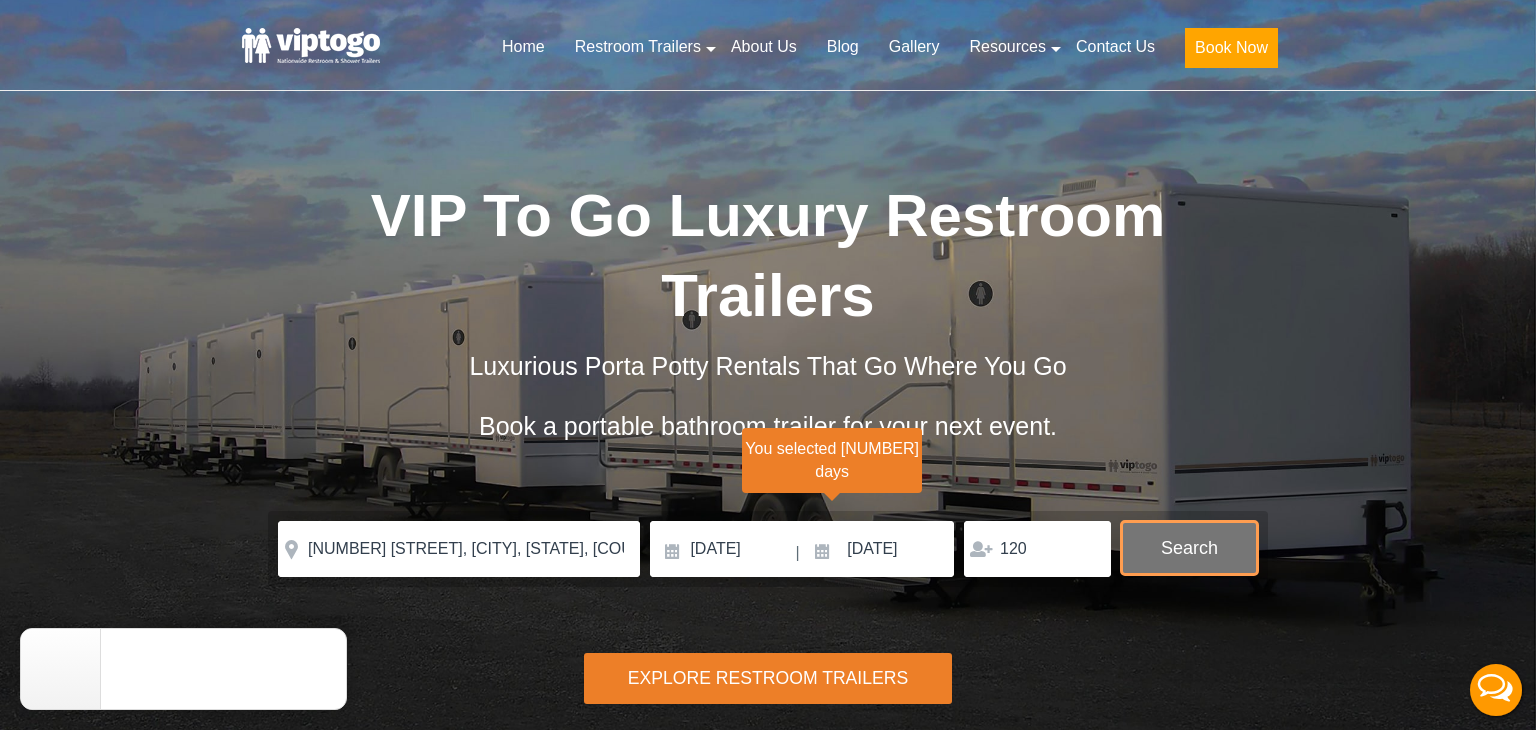 click on "Search" at bounding box center (1189, 548) 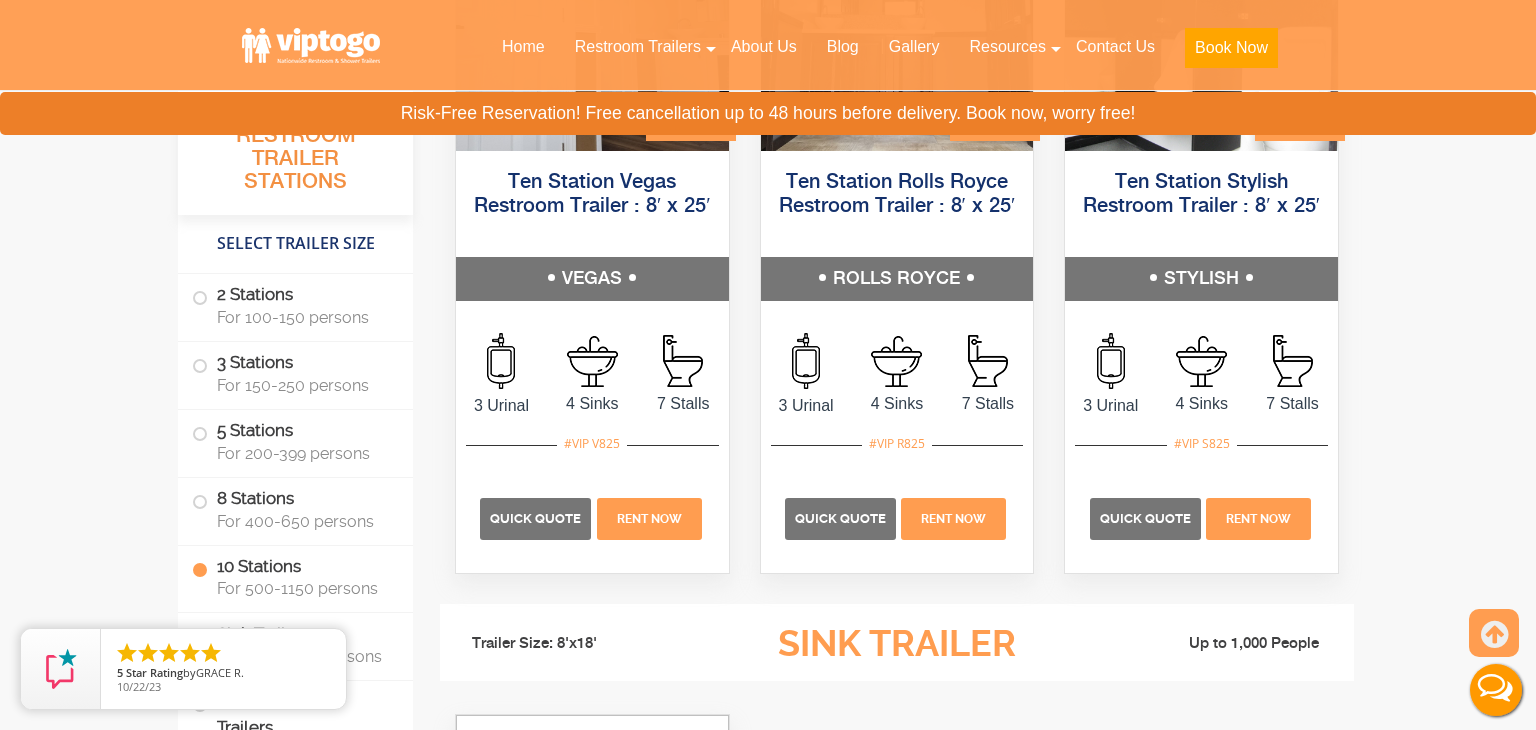 scroll, scrollTop: 4852, scrollLeft: 0, axis: vertical 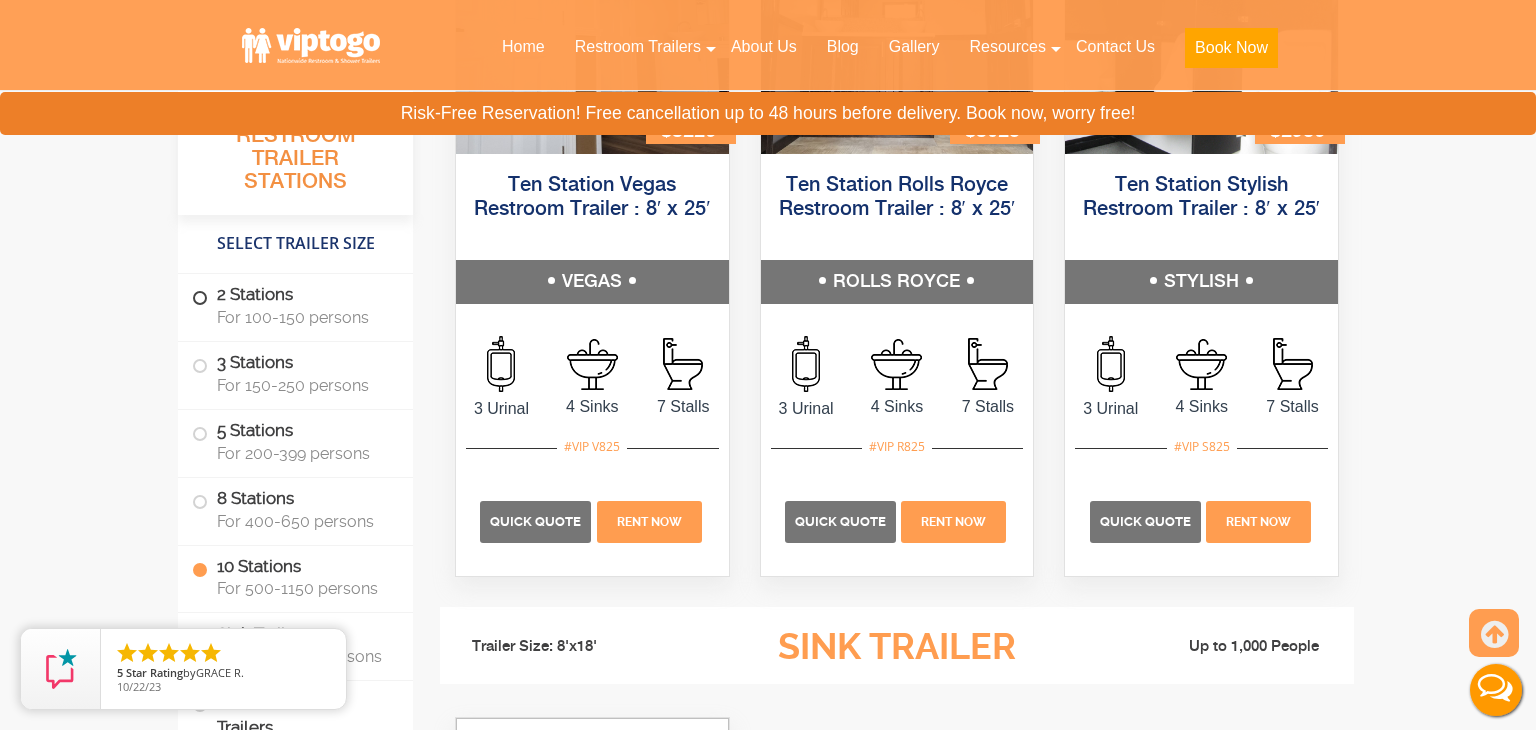 click on "2 Stations
For 100-150 persons" at bounding box center [295, 305] 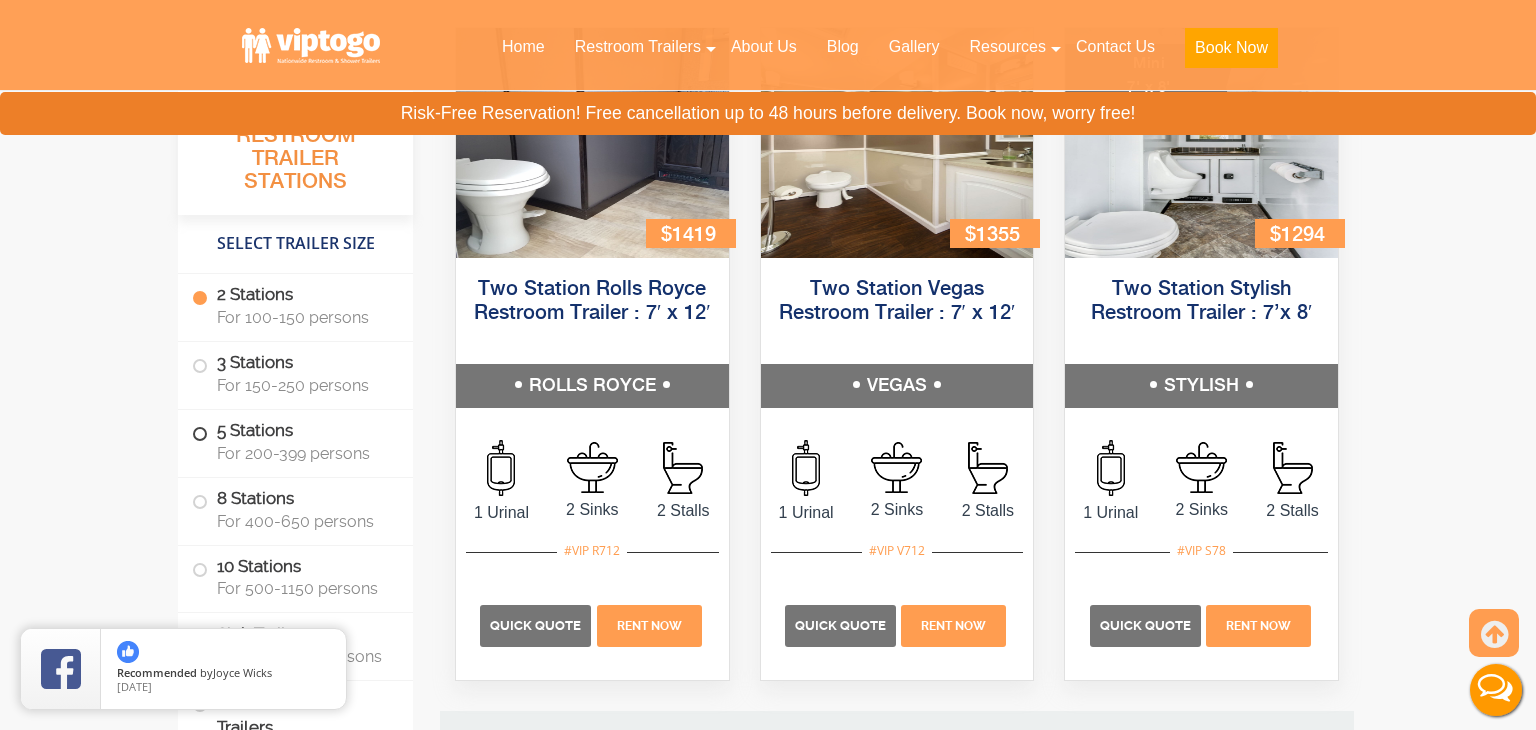 scroll, scrollTop: 882, scrollLeft: 0, axis: vertical 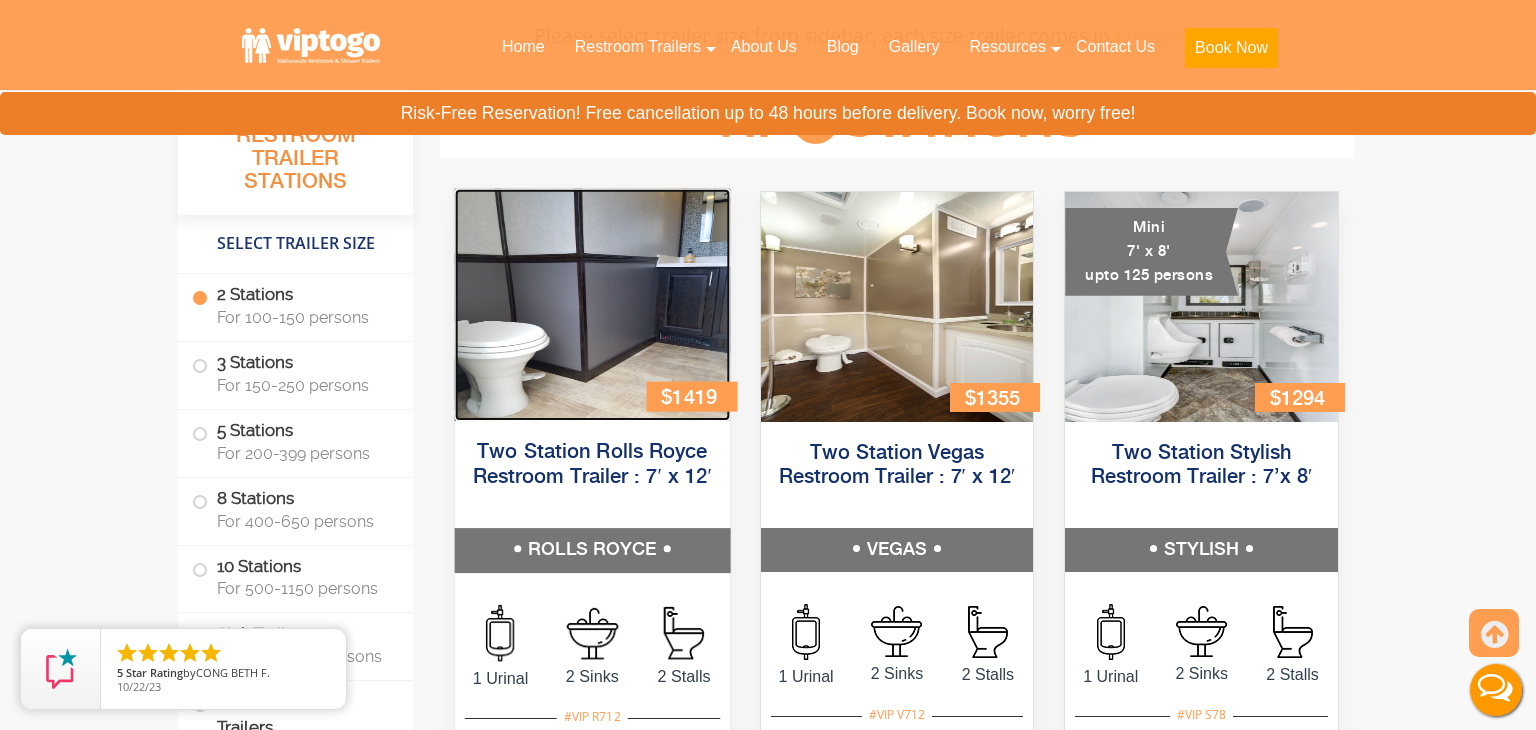 click at bounding box center [592, 305] 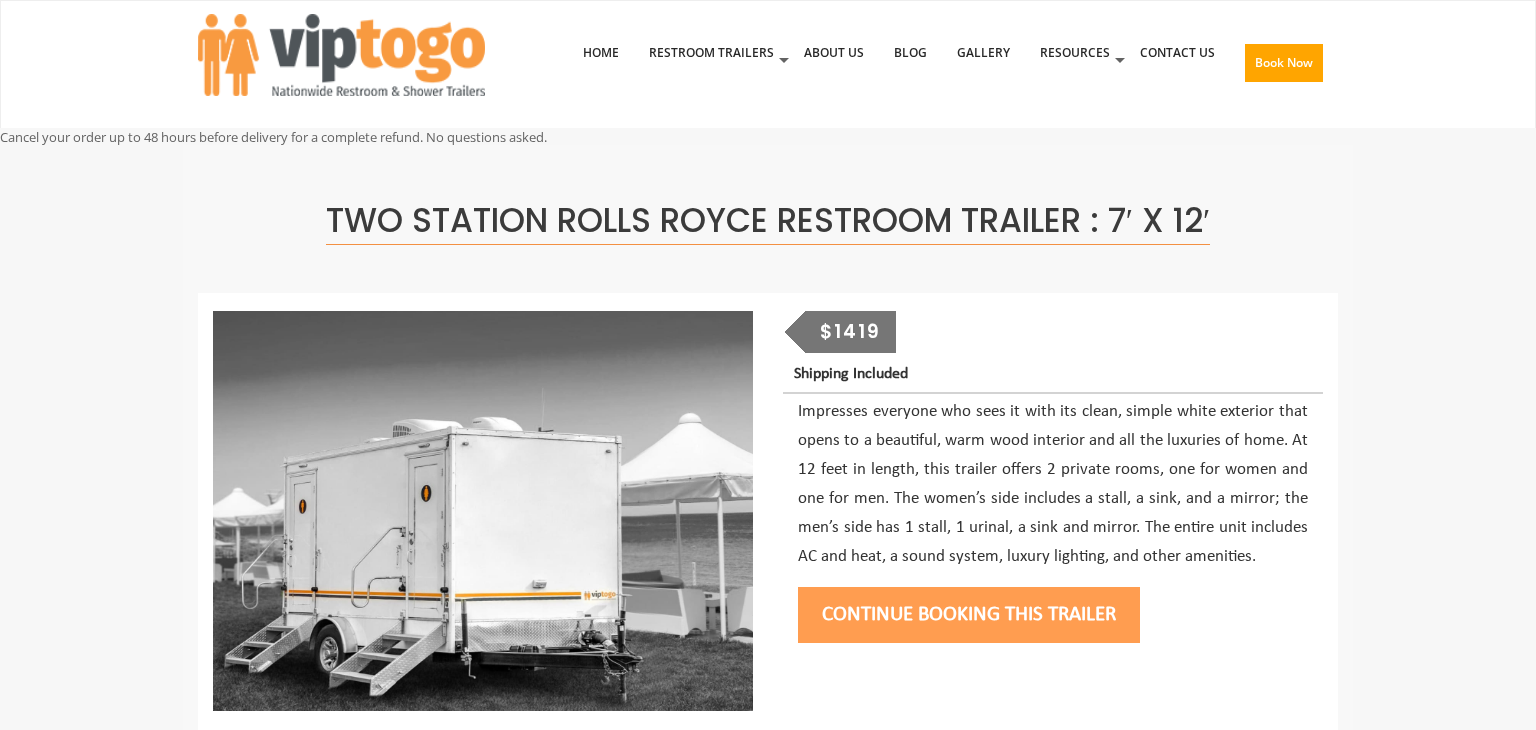 scroll, scrollTop: 32, scrollLeft: 0, axis: vertical 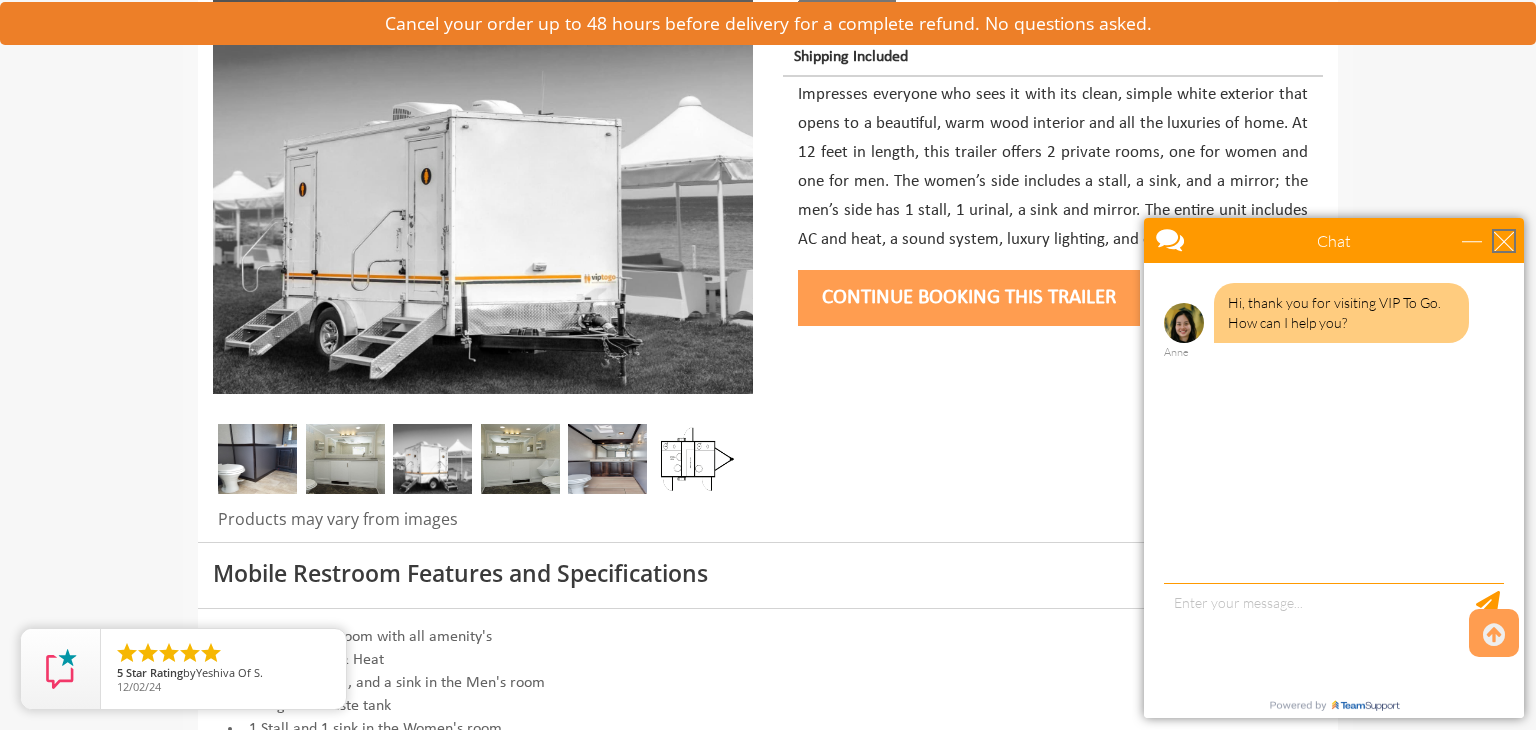click at bounding box center [1504, 241] 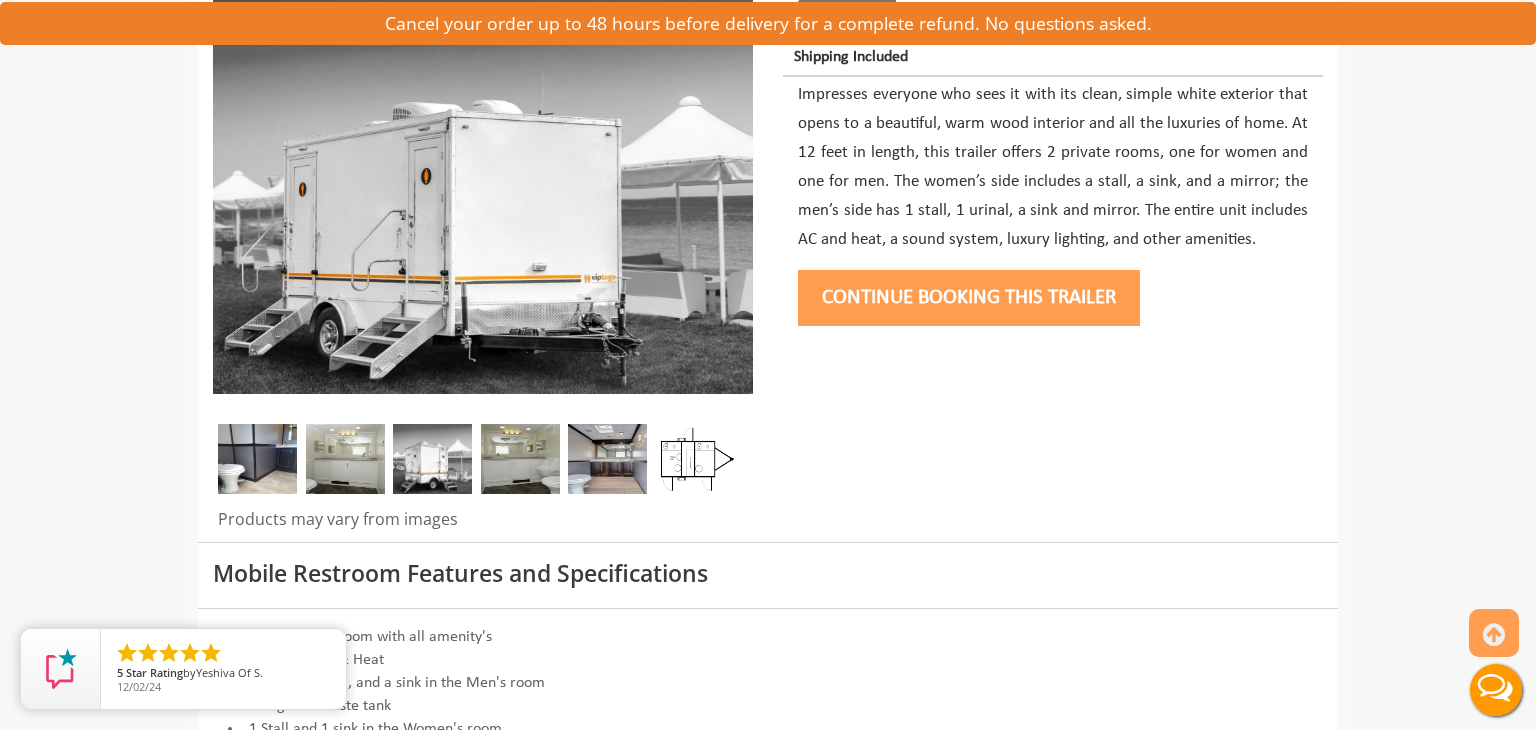 scroll, scrollTop: 0, scrollLeft: 0, axis: both 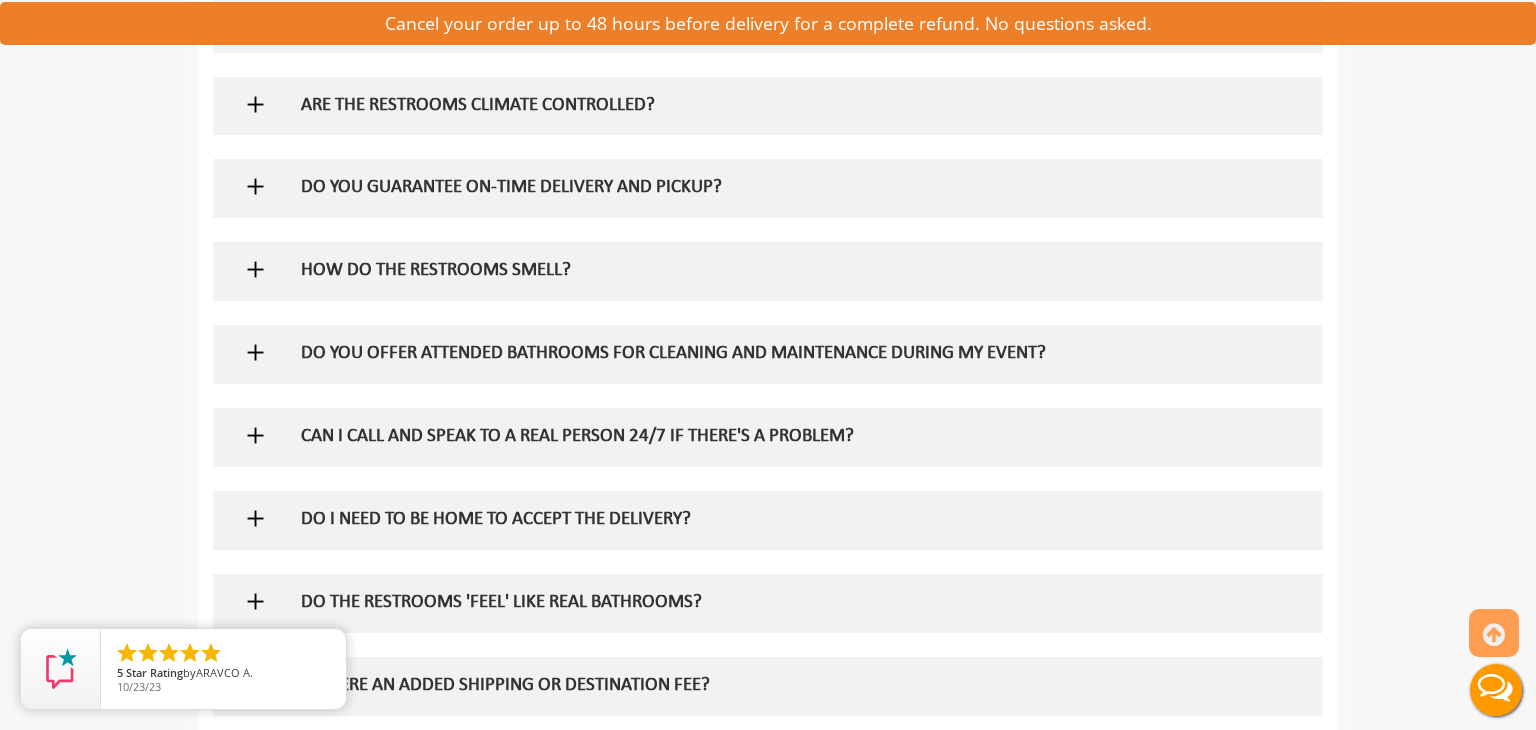 click on "HOW DO THE RESTROOMS SMELL?" at bounding box center (736, 271) 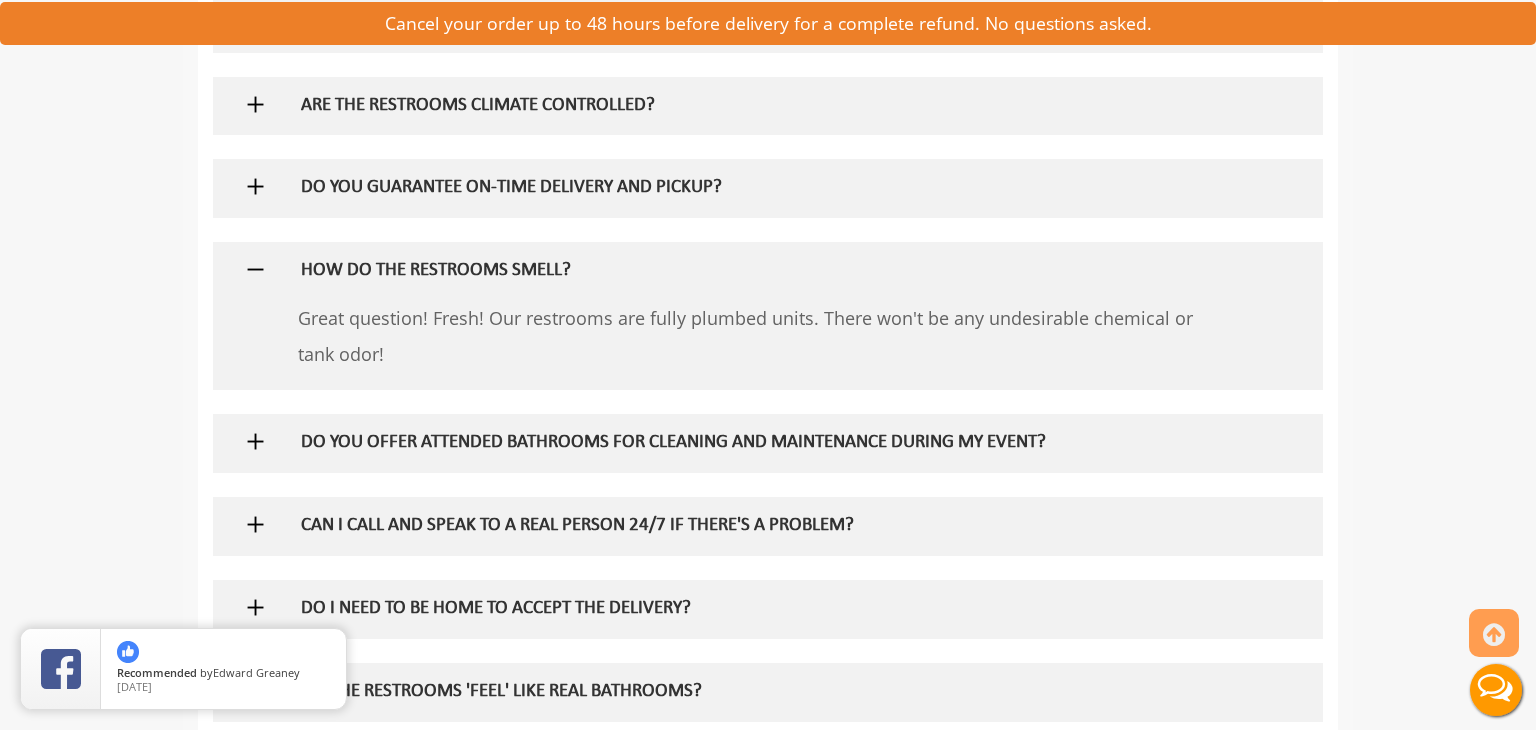click on "HOW DO THE RESTROOMS SMELL?" at bounding box center (736, 271) 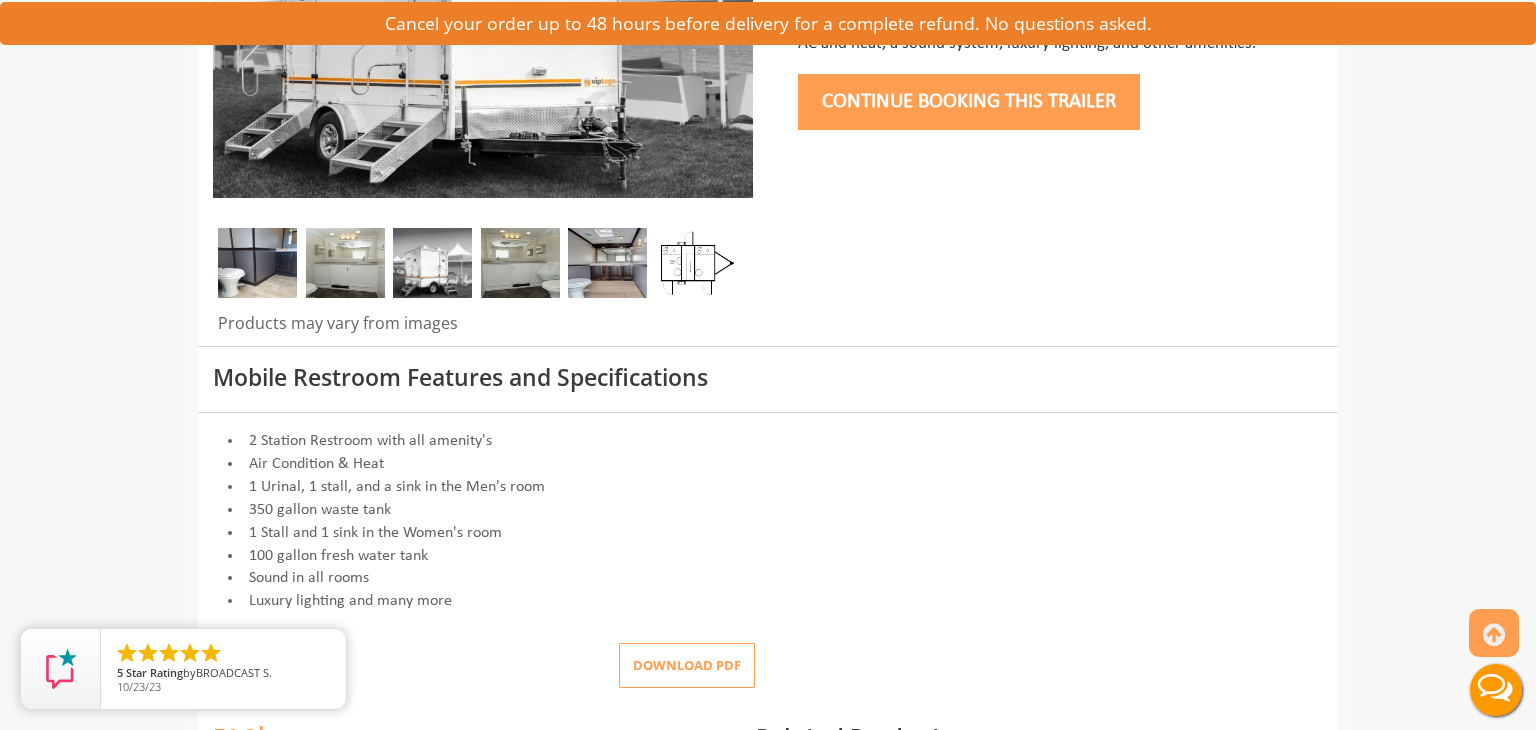 scroll, scrollTop: 495, scrollLeft: 0, axis: vertical 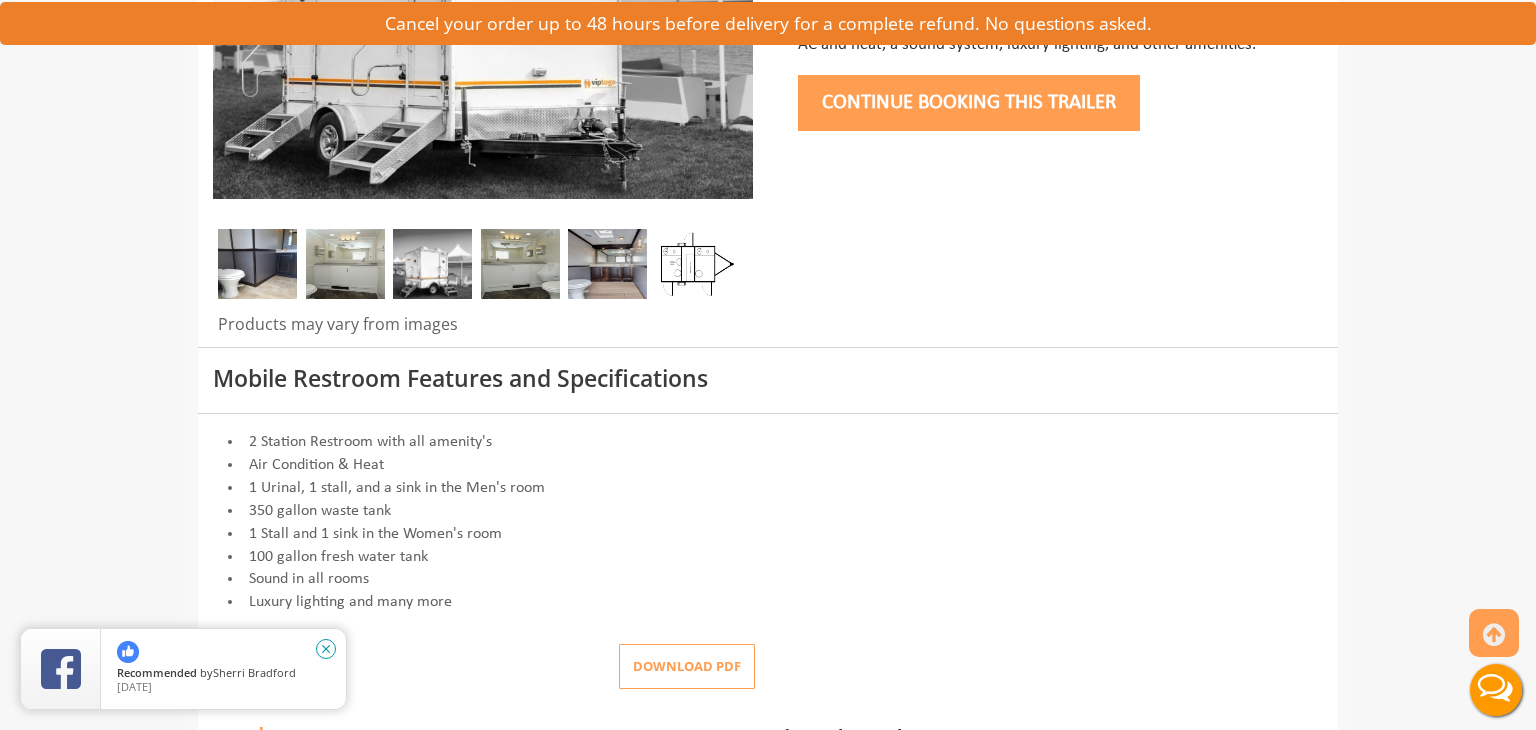 click on "close" at bounding box center (326, 649) 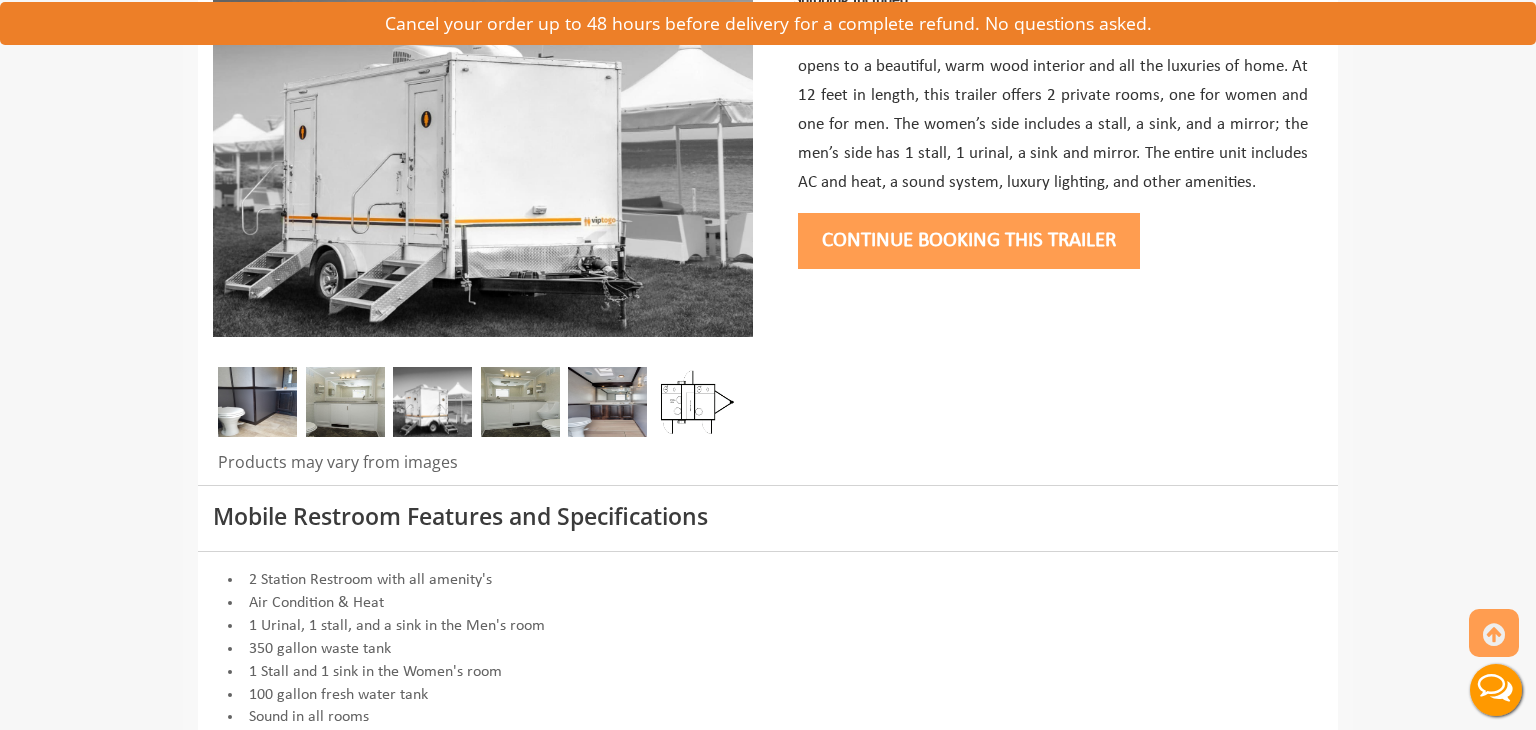 scroll, scrollTop: 359, scrollLeft: 0, axis: vertical 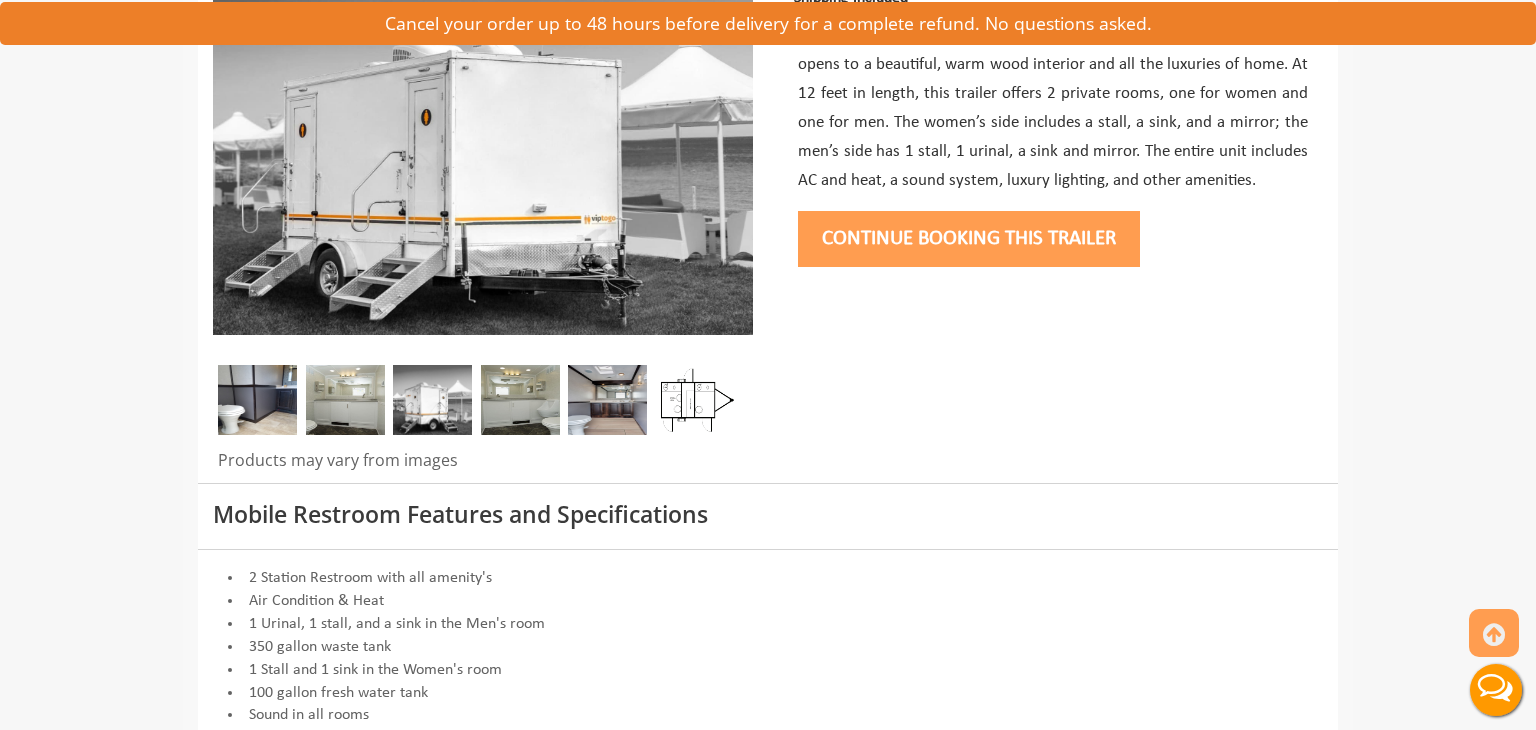click on "Continue Booking this trailer" at bounding box center (969, 239) 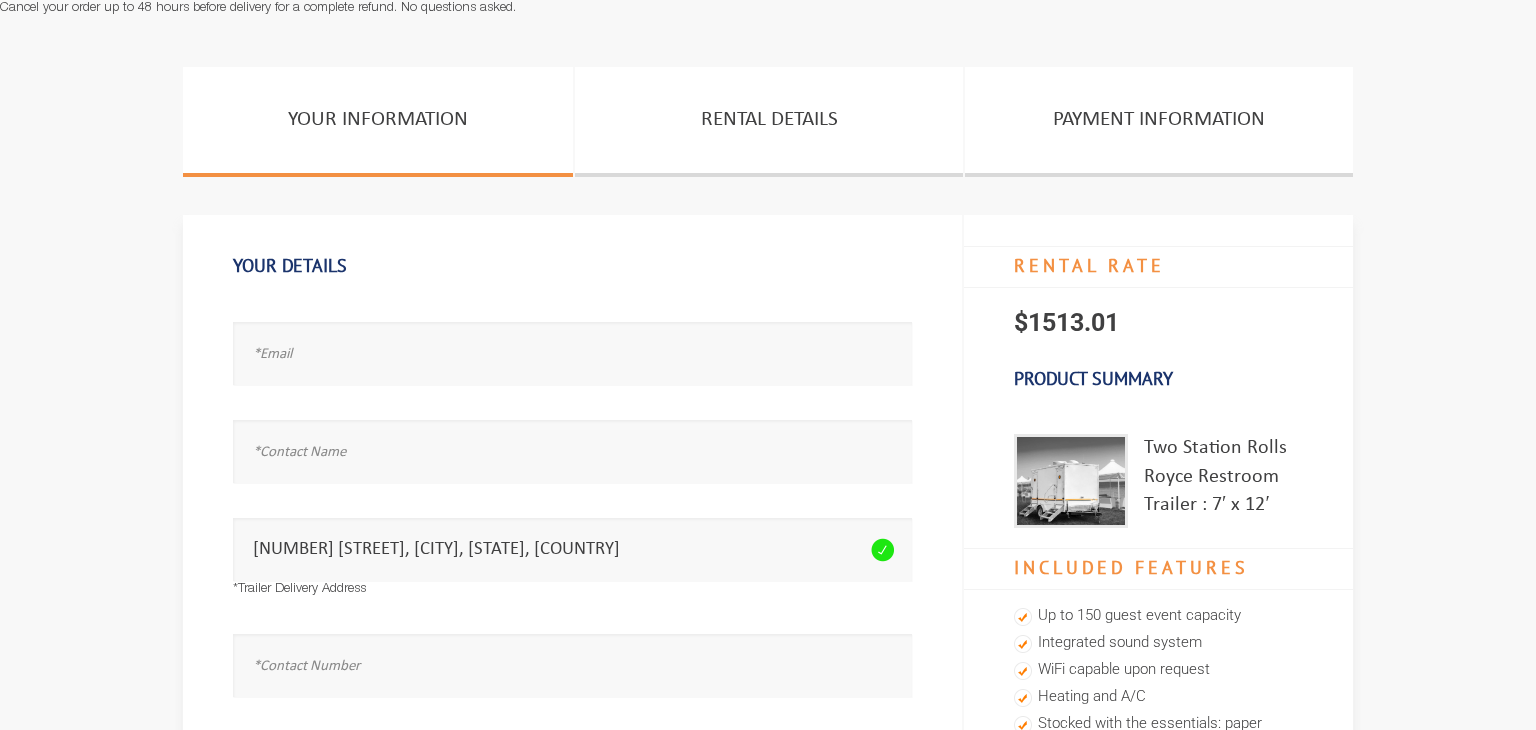 scroll, scrollTop: 0, scrollLeft: 0, axis: both 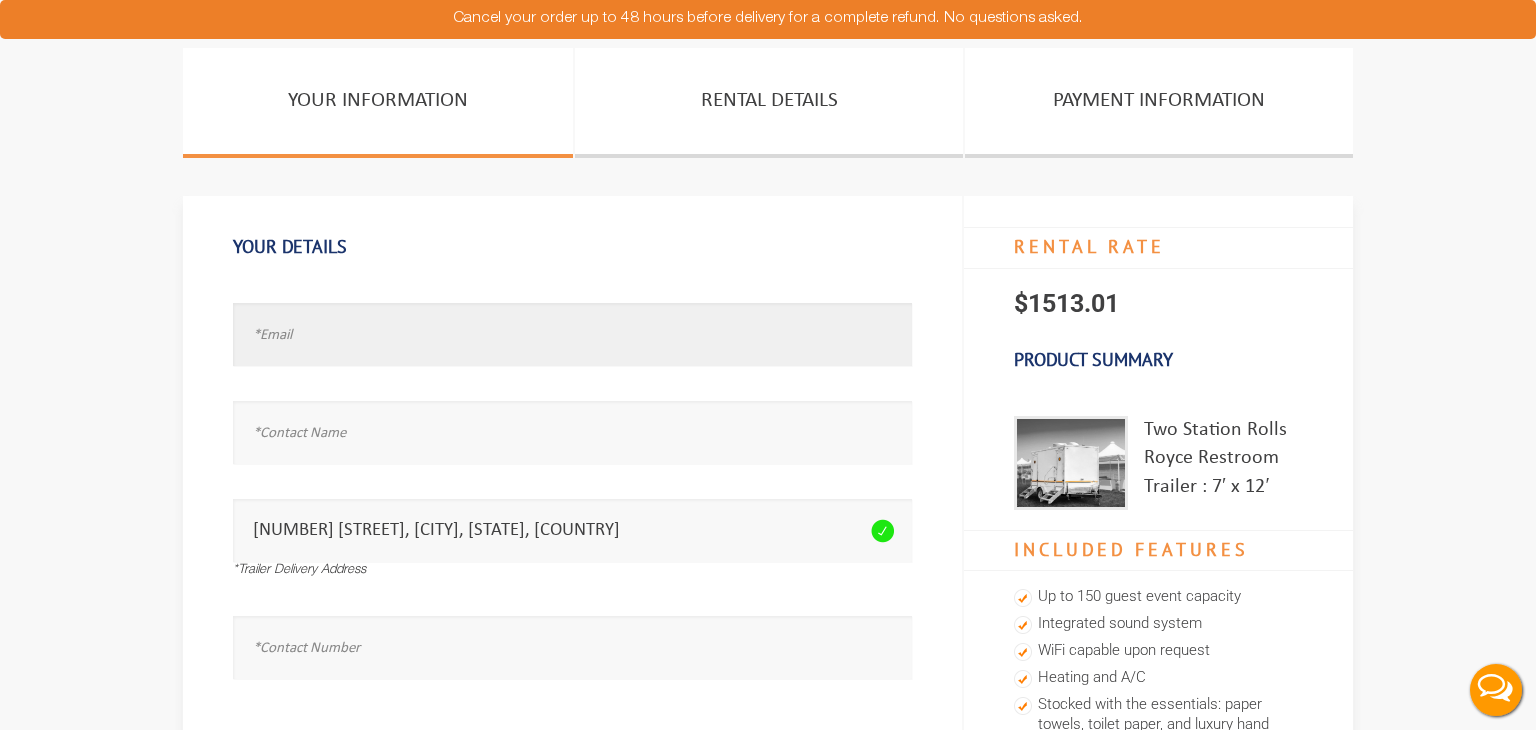 click at bounding box center [572, 334] 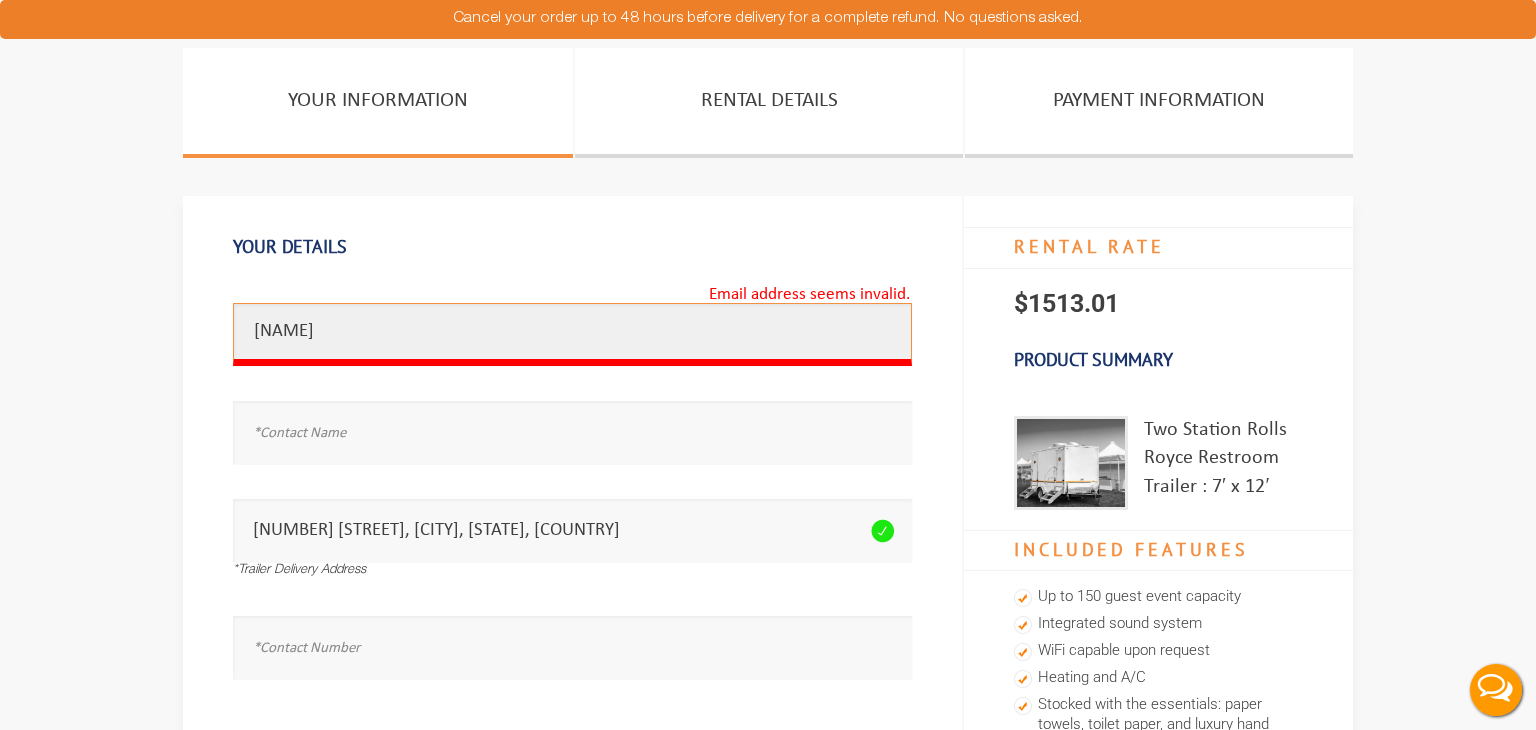 click on "lukecallie.sous" at bounding box center (572, 334) 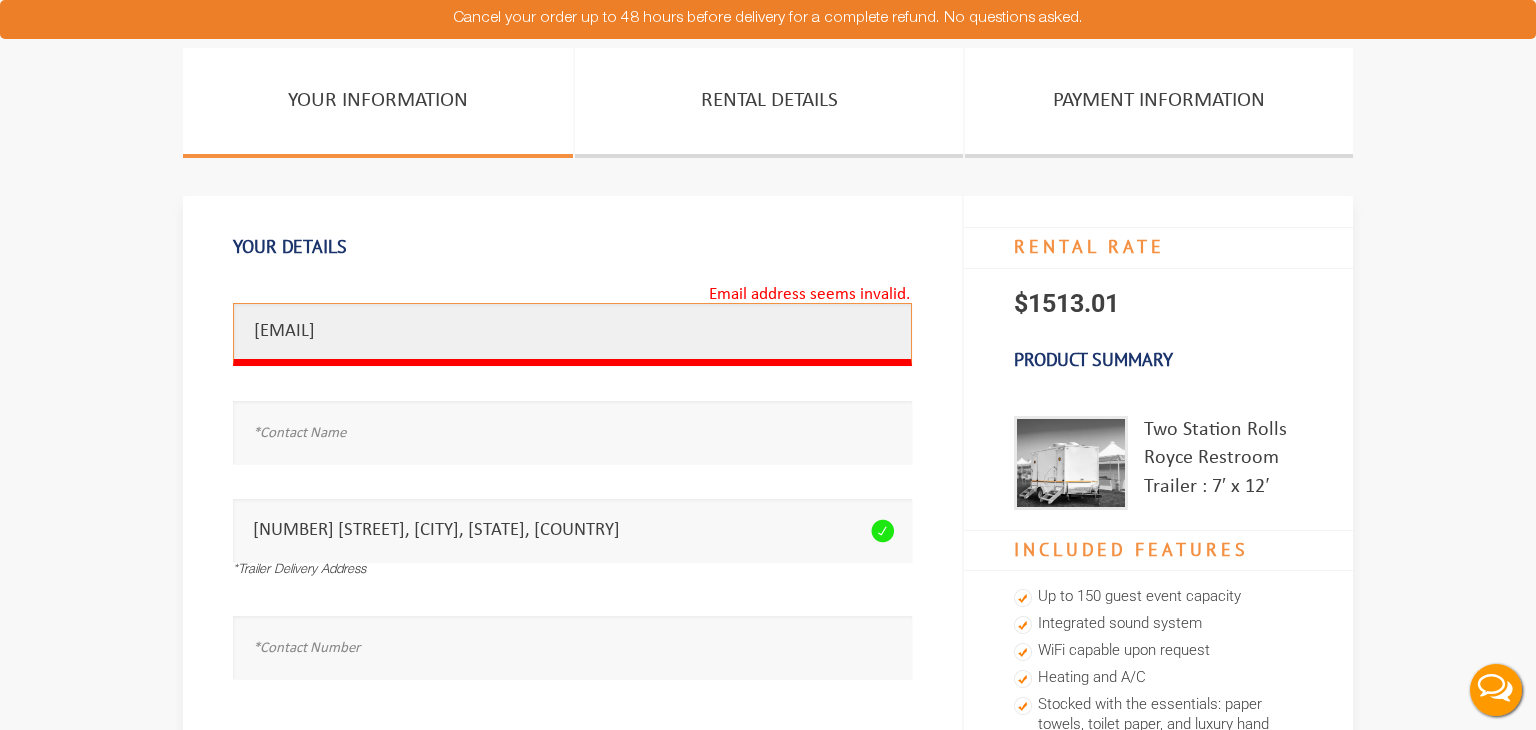type on "lukecallie.sousa@gmail.com" 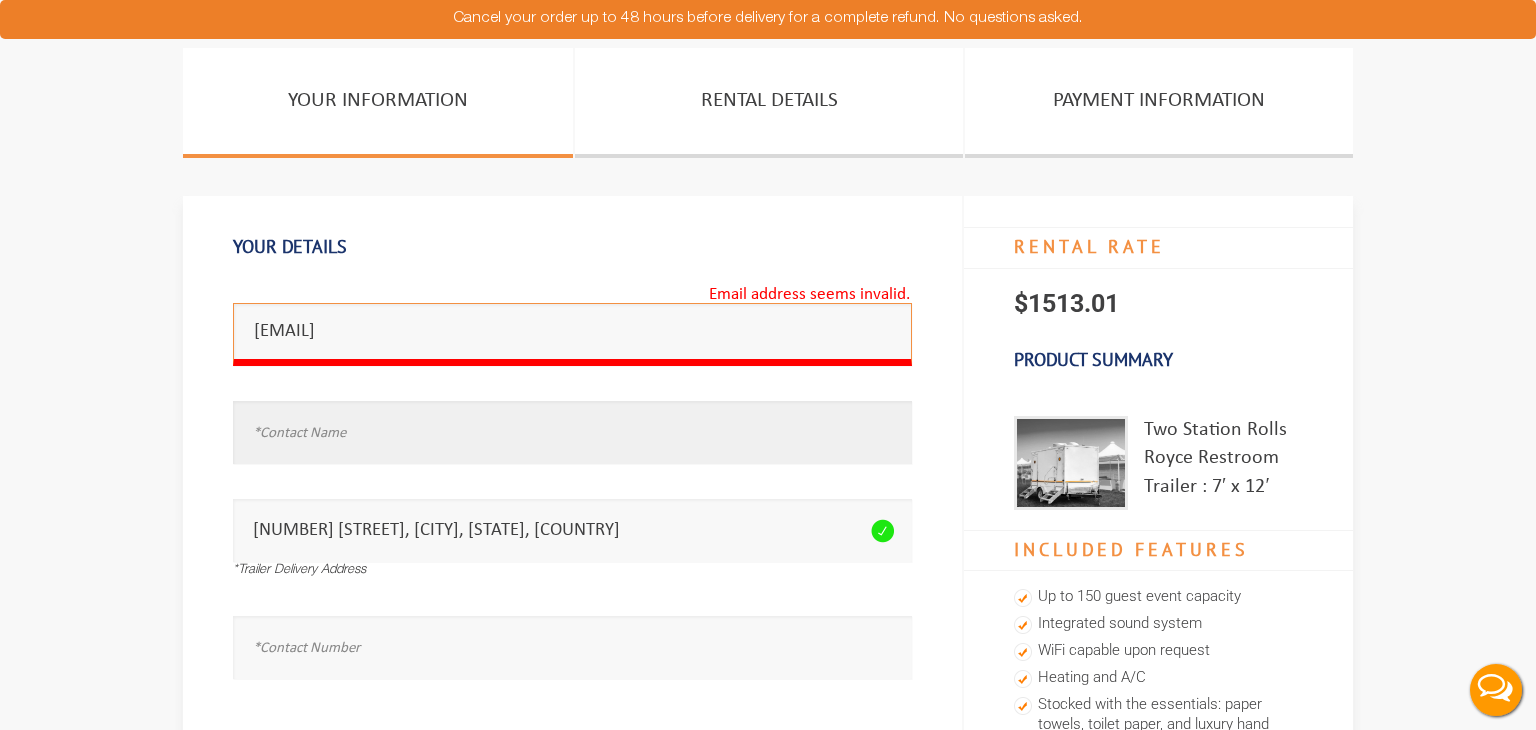 click at bounding box center [572, 432] 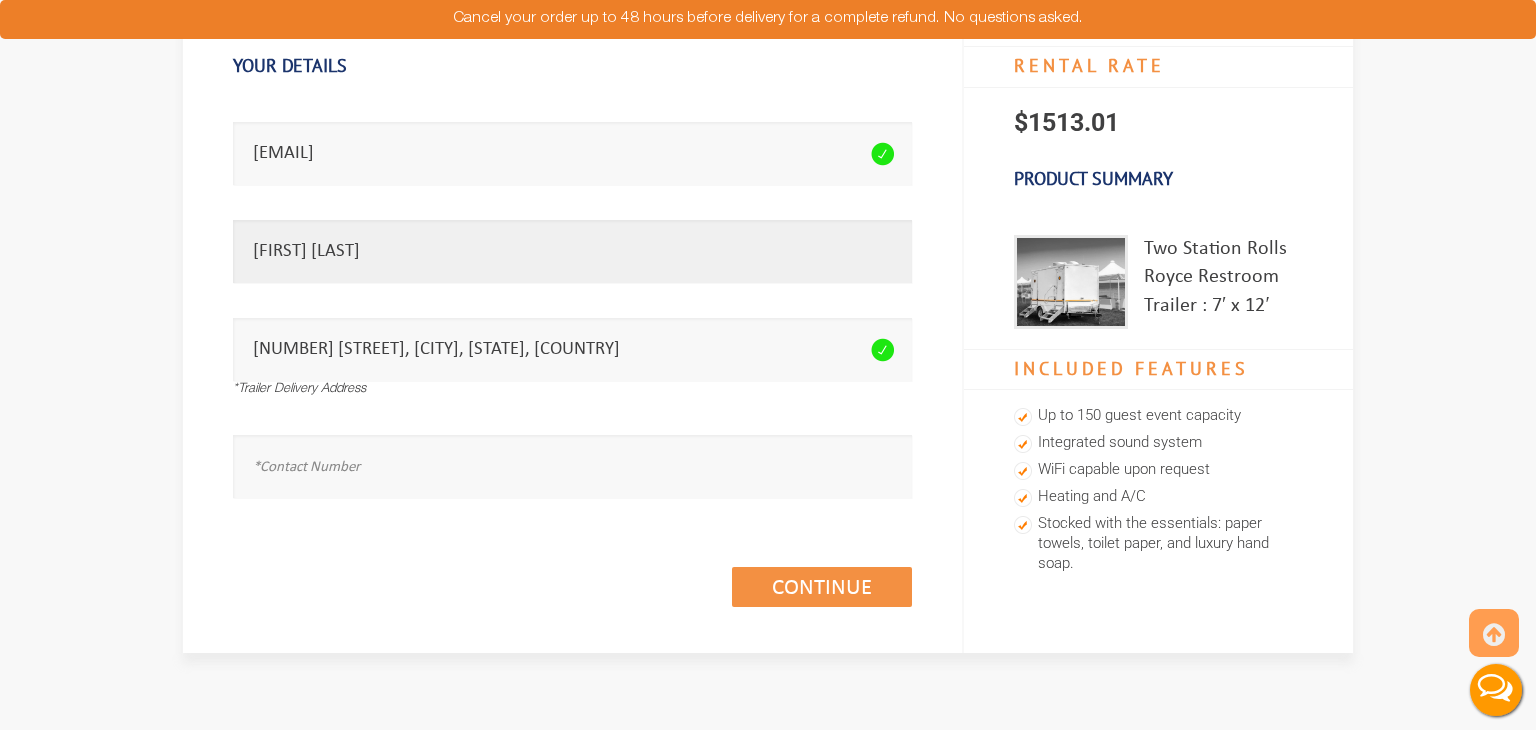 scroll, scrollTop: 184, scrollLeft: 0, axis: vertical 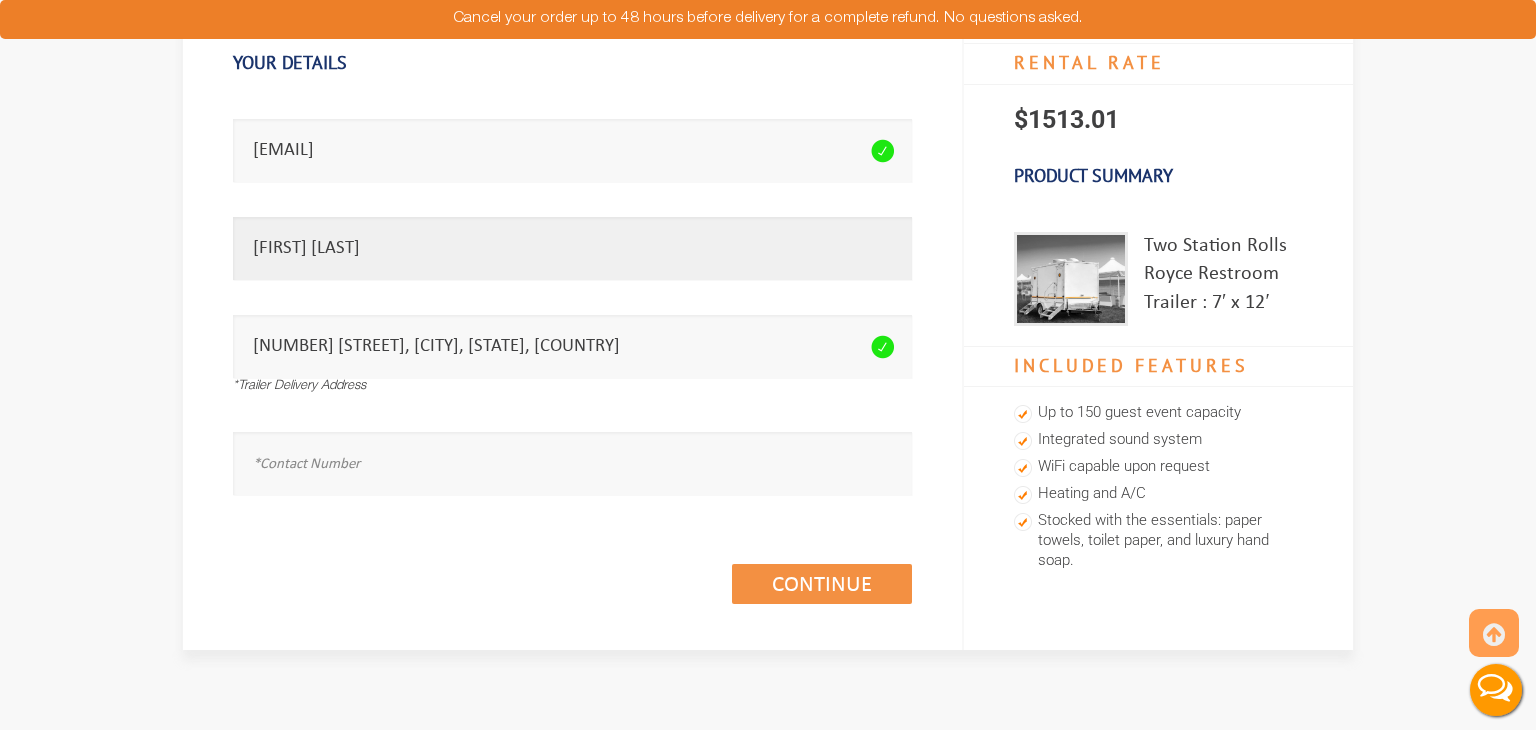 type on "Callie Keyzer" 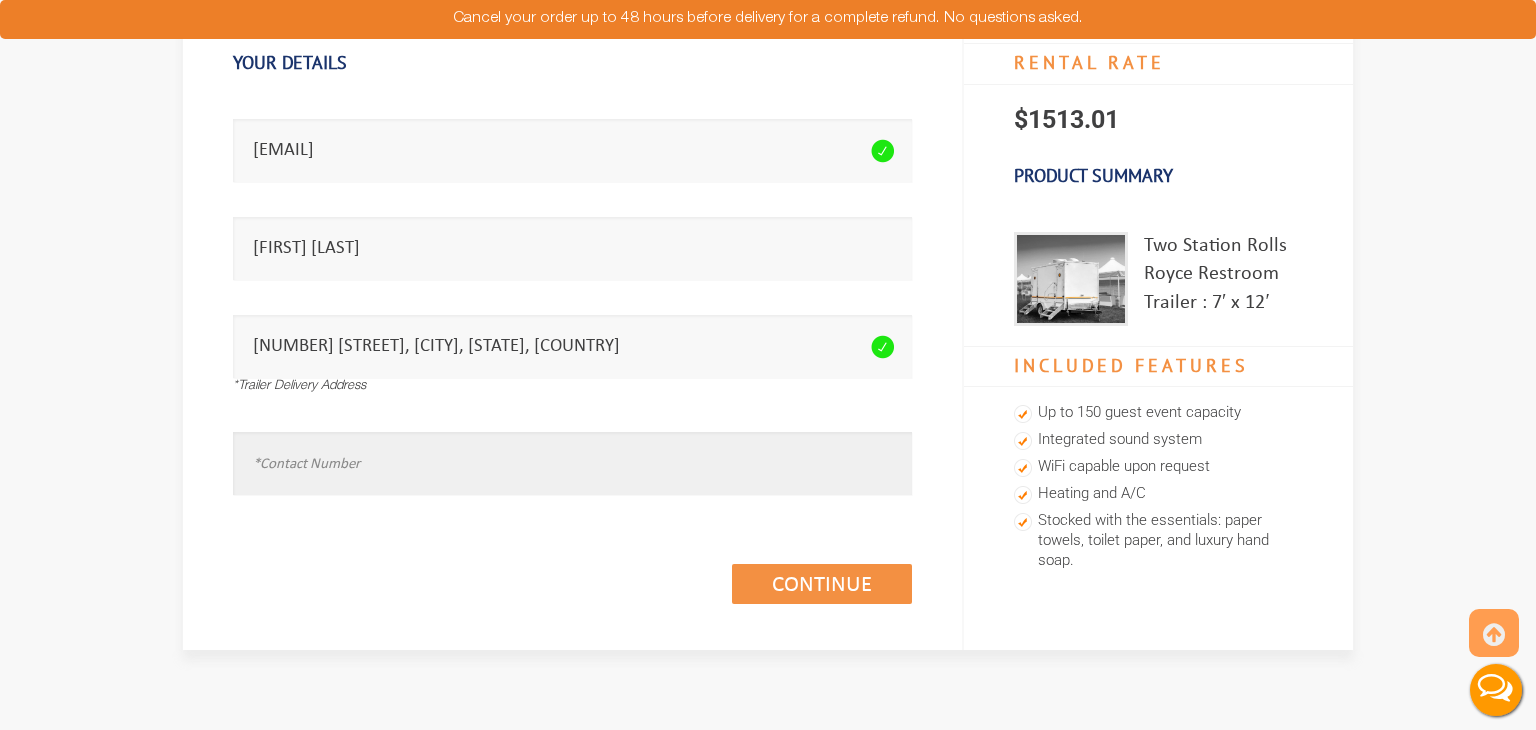click at bounding box center (572, 463) 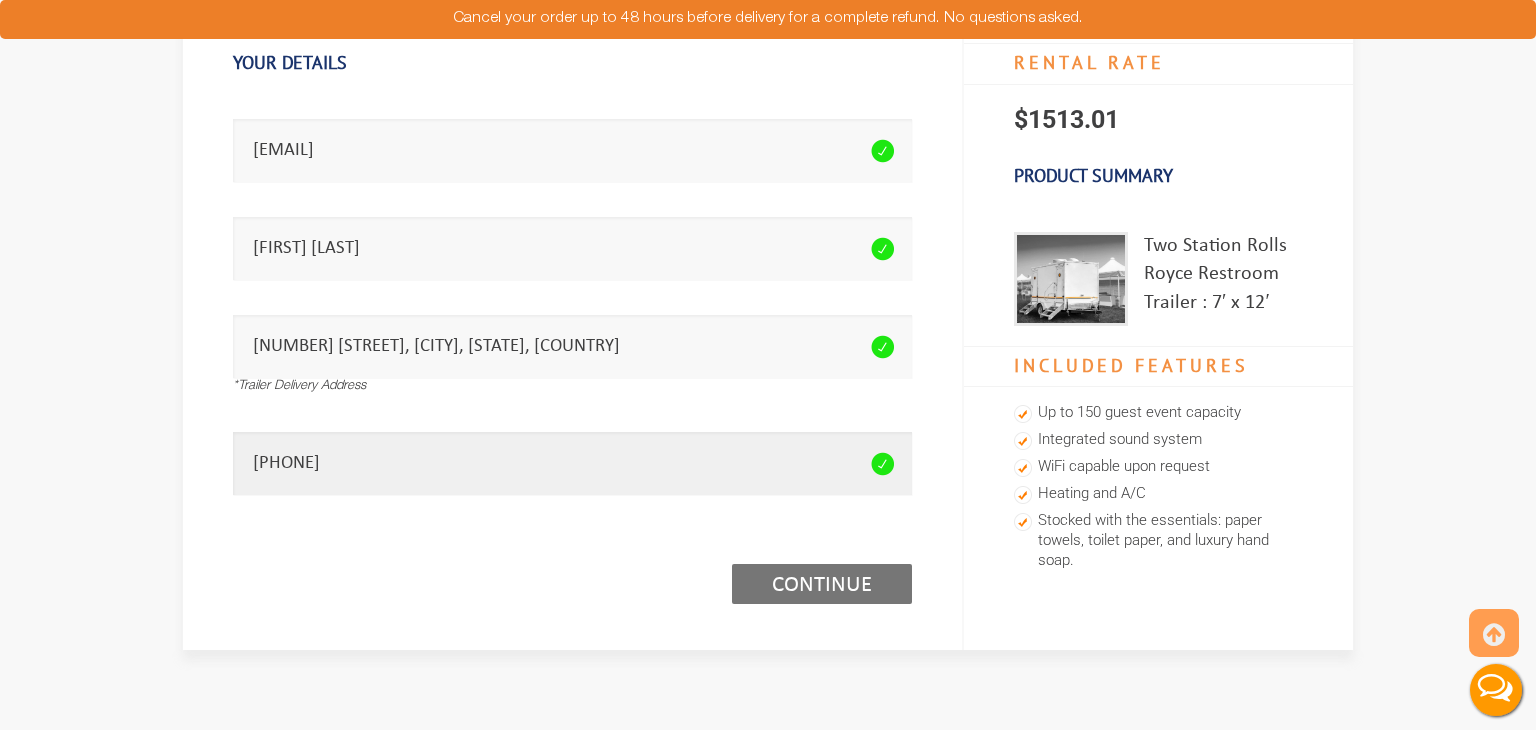 type on "8623774099" 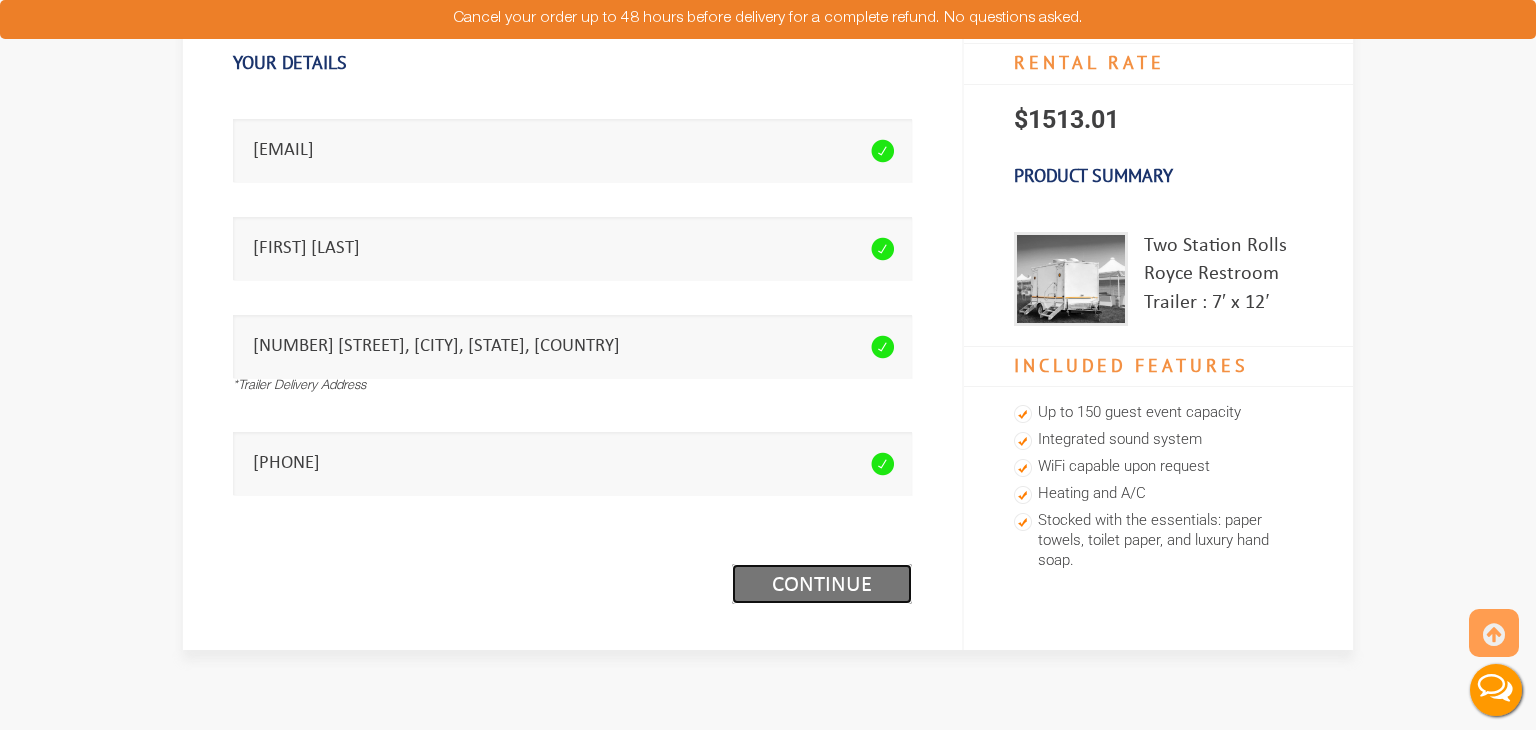 click on "Continue (1/3)" at bounding box center (822, 584) 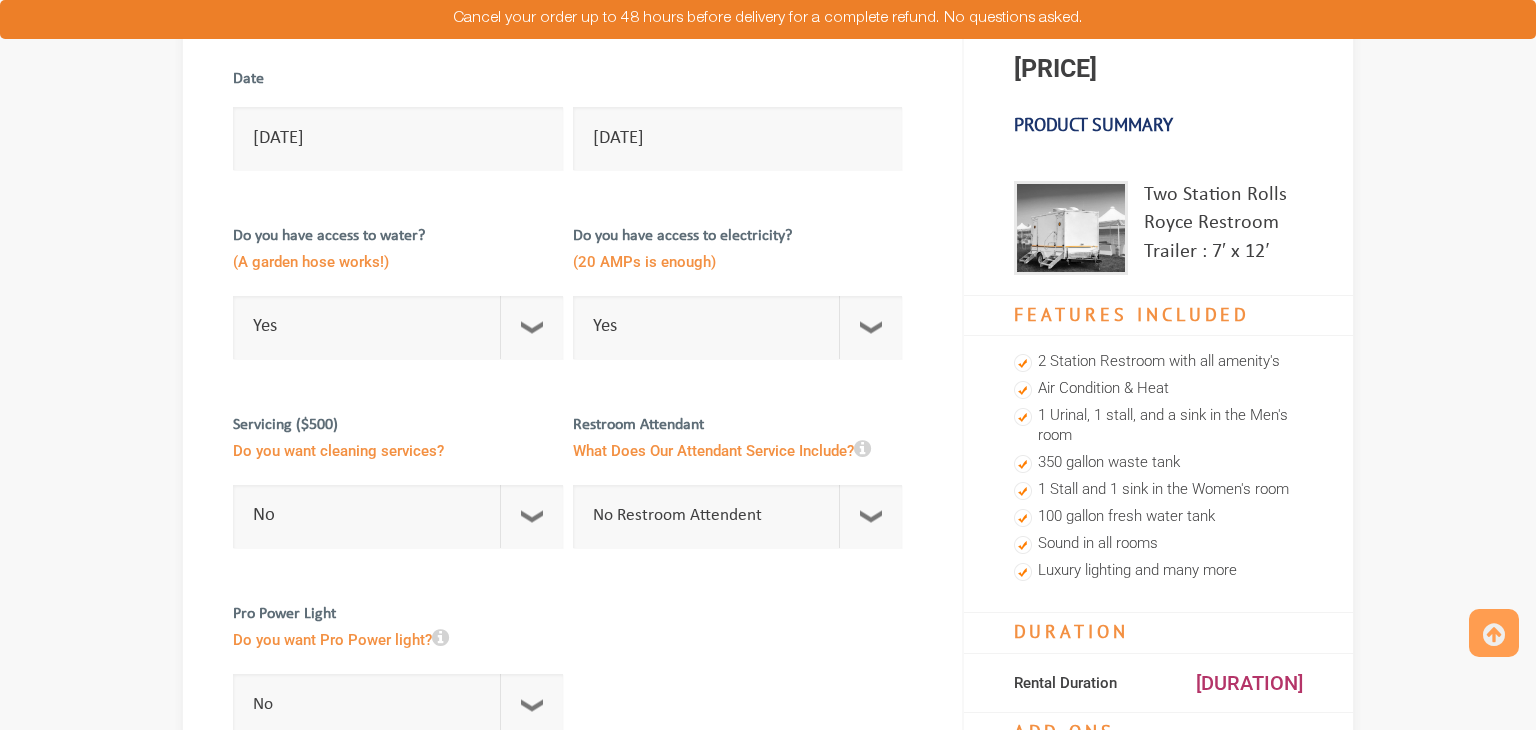scroll, scrollTop: 282, scrollLeft: 0, axis: vertical 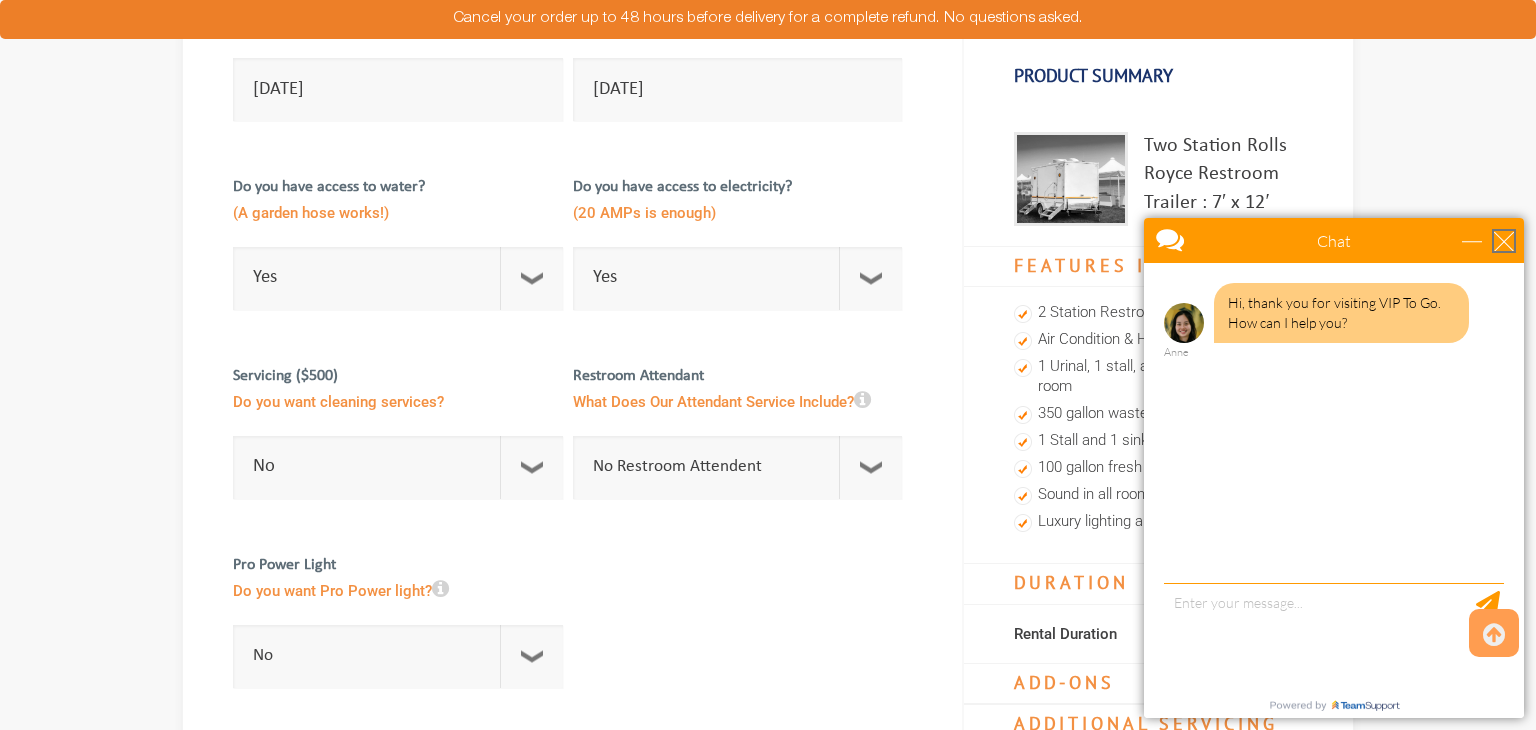 click at bounding box center [1504, 241] 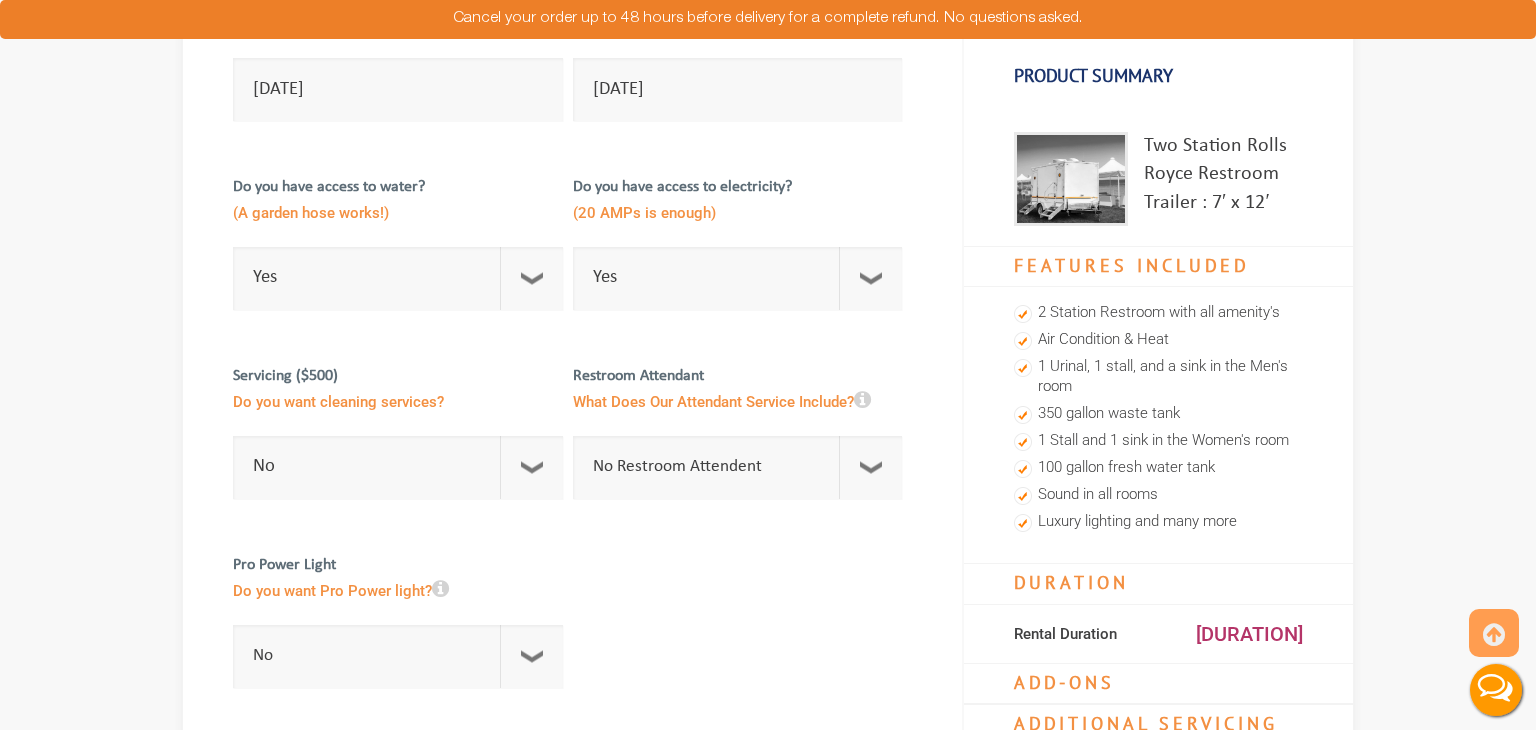 scroll, scrollTop: 0, scrollLeft: 0, axis: both 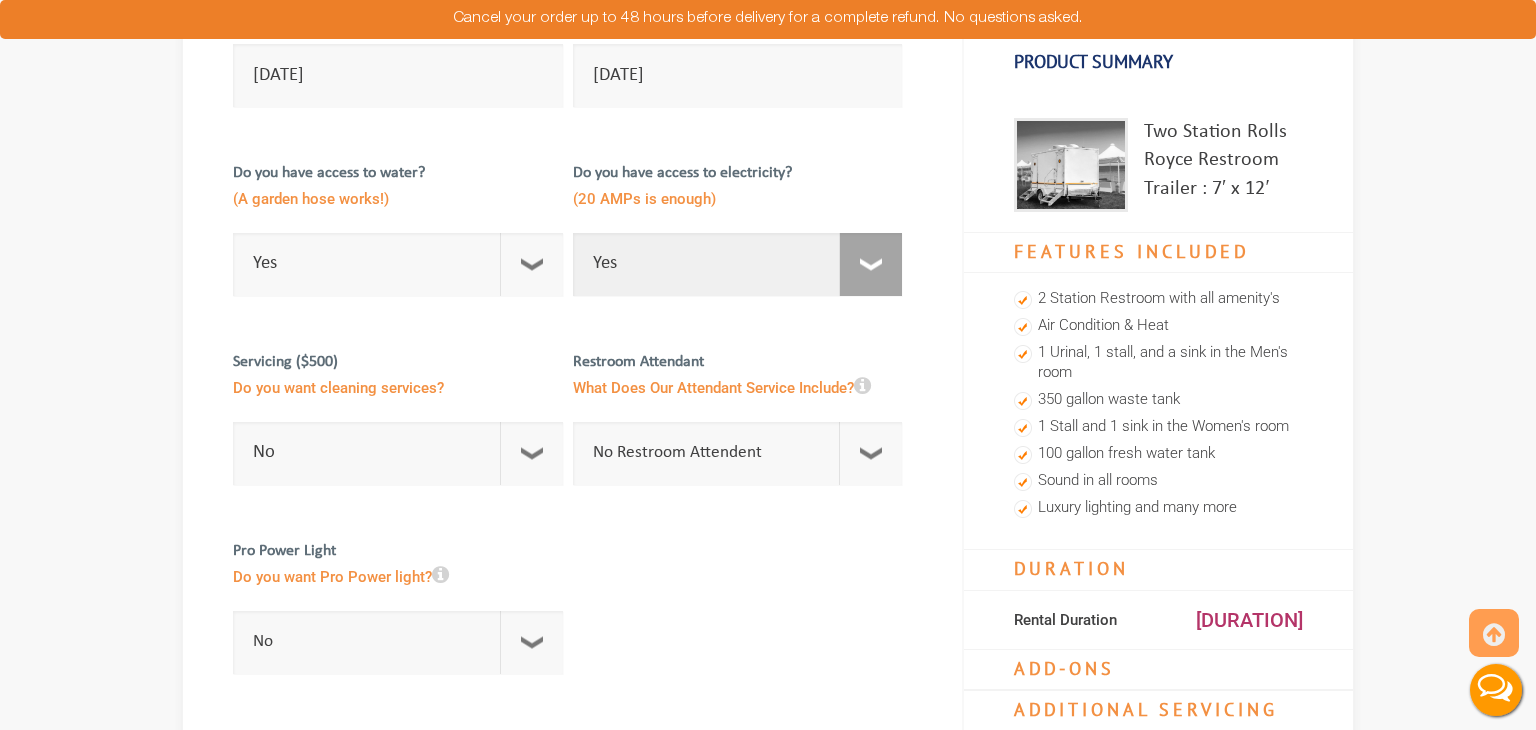 click on "Select Option
Yes
No" at bounding box center [738, 264] 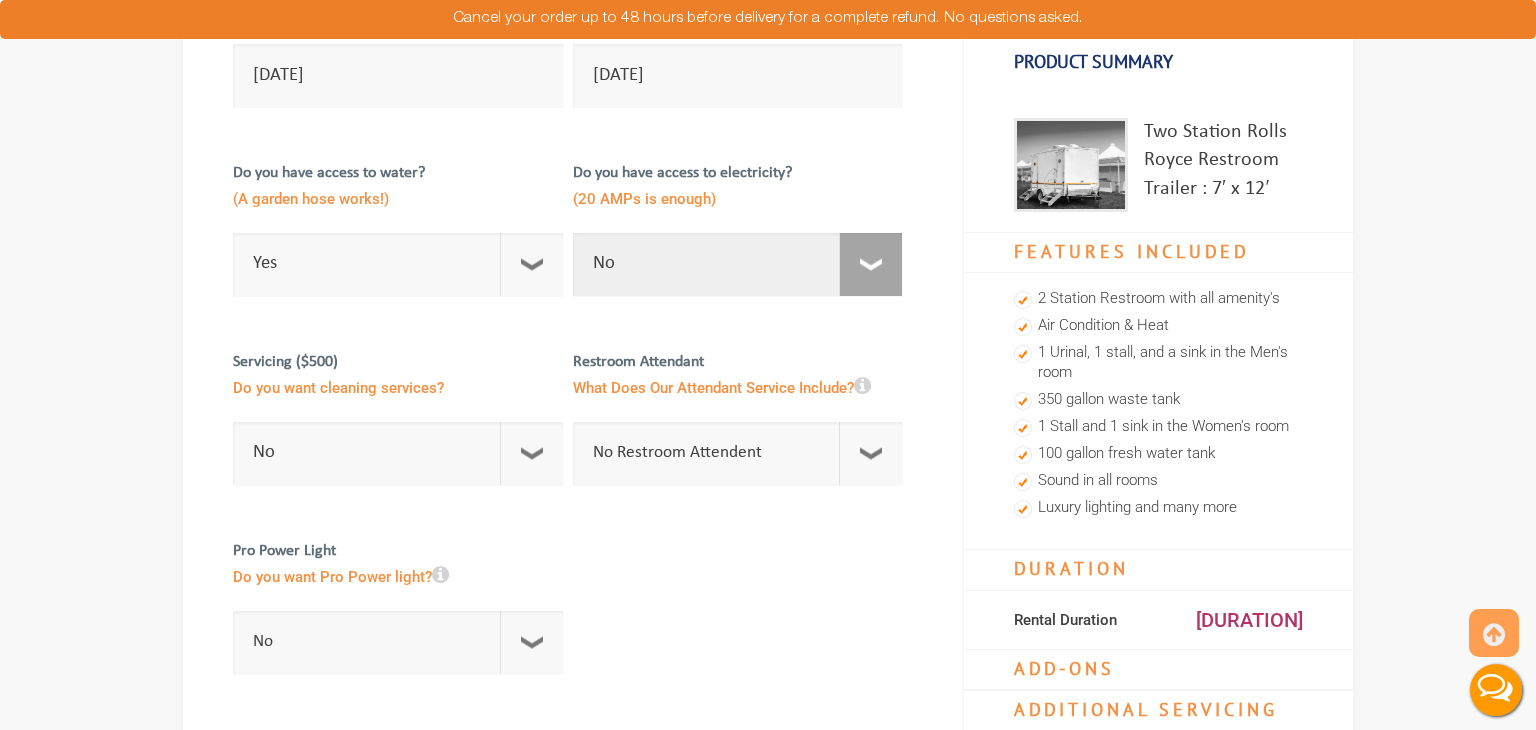 click on "Select Option
Yes
No" at bounding box center (738, 264) 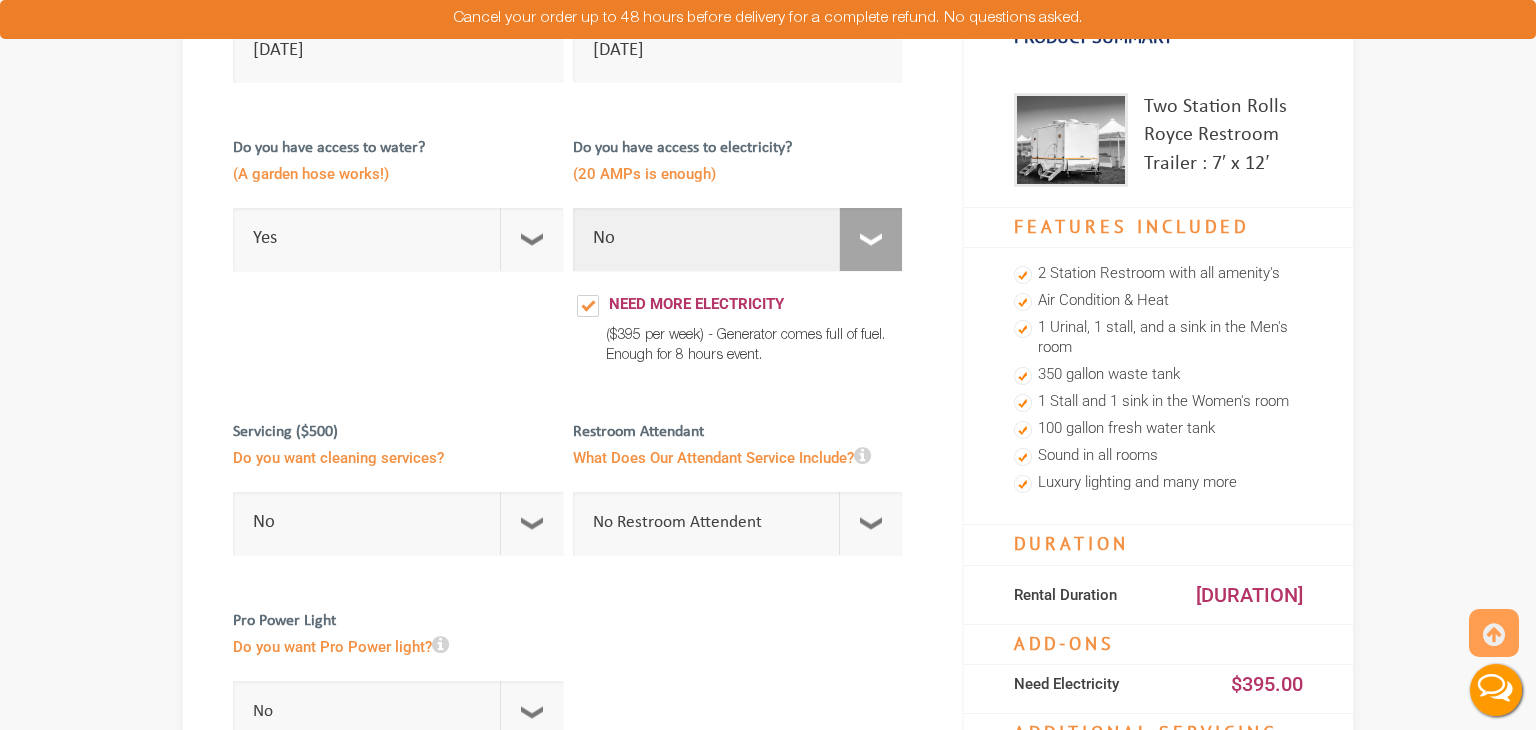 scroll, scrollTop: 325, scrollLeft: 0, axis: vertical 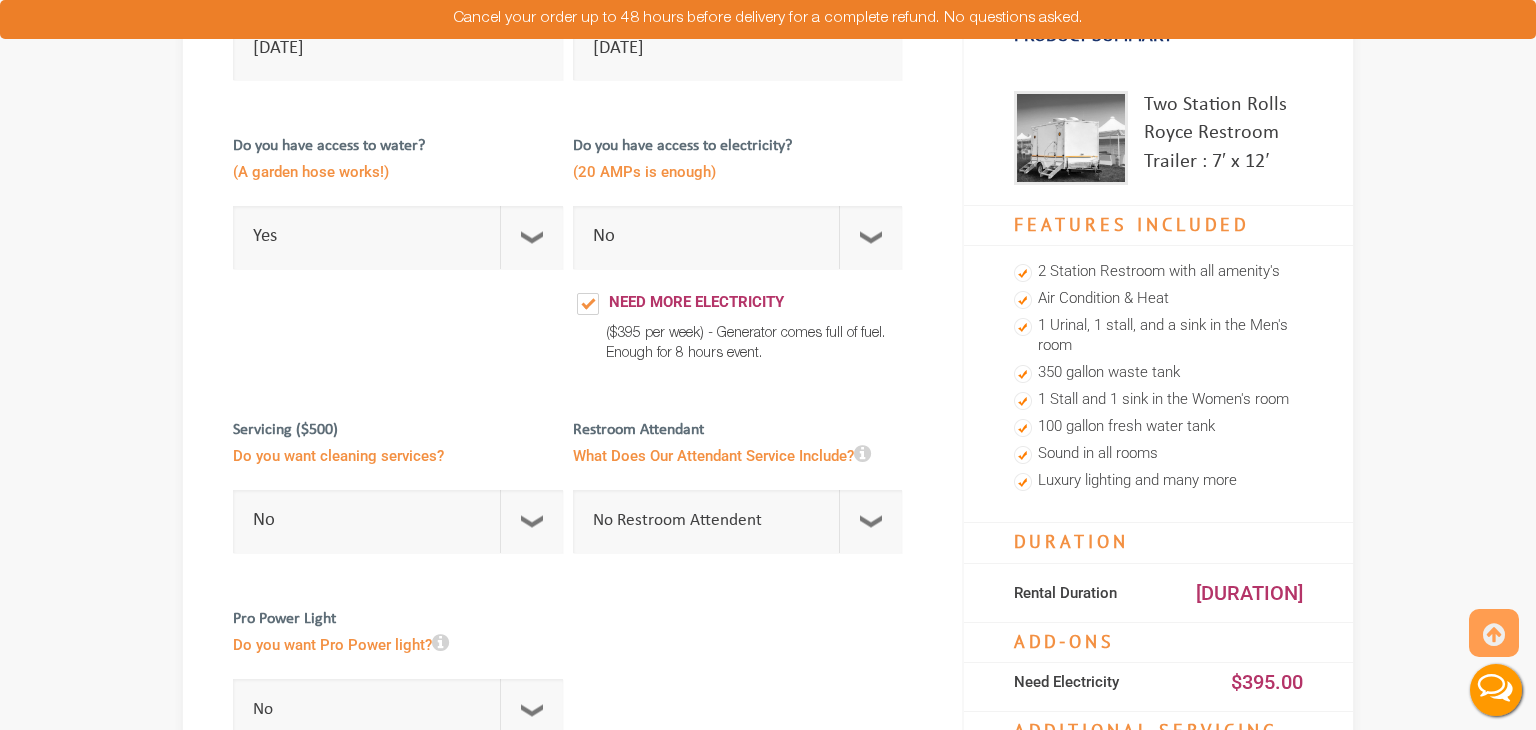 click on "Do you have access to water? (A garden hose works!)
Select Option
Yes
No
Need Water    ($250) Tank provides 175 gallons of water. Enough for 8 hours event." at bounding box center [403, 194] 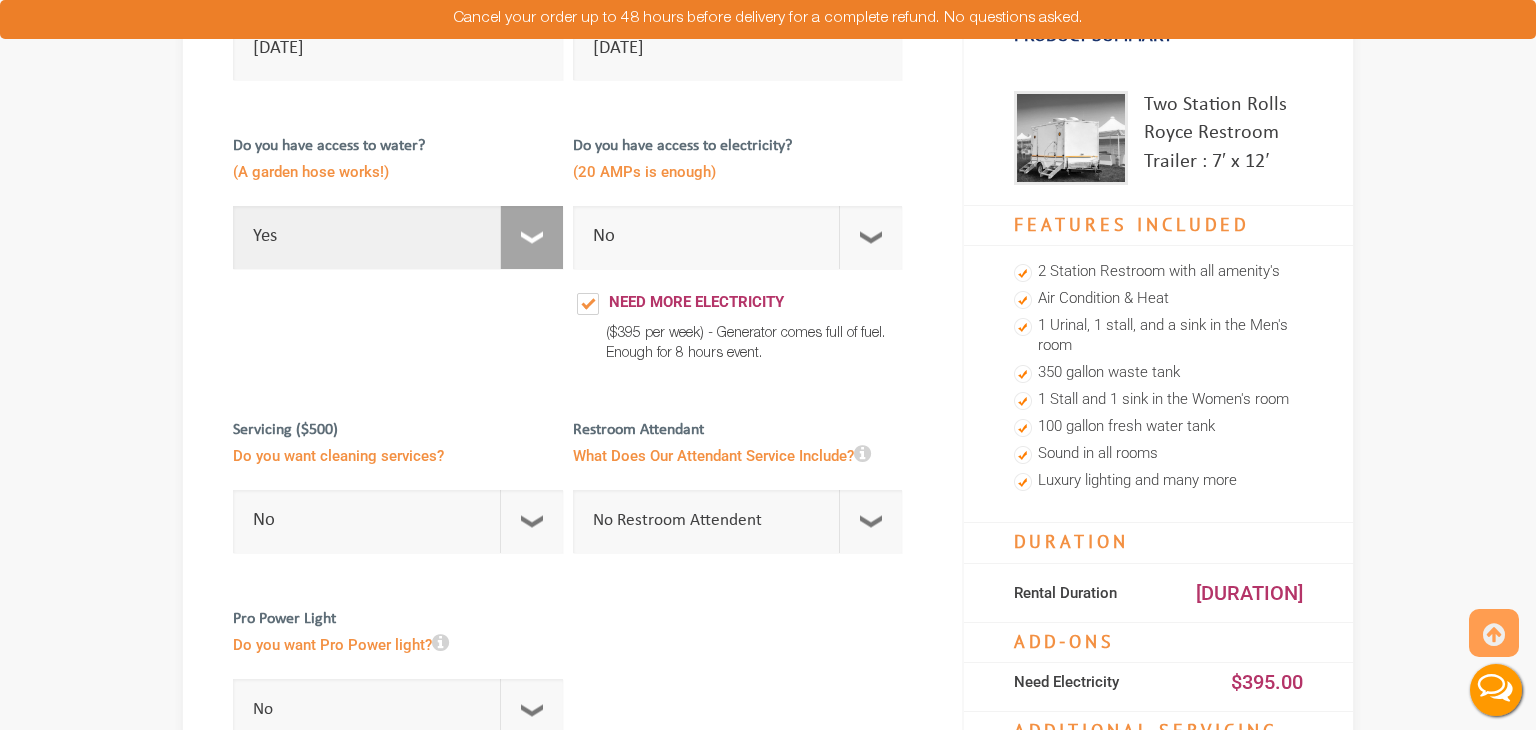 click on "Select Option
Yes
No" at bounding box center [398, 237] 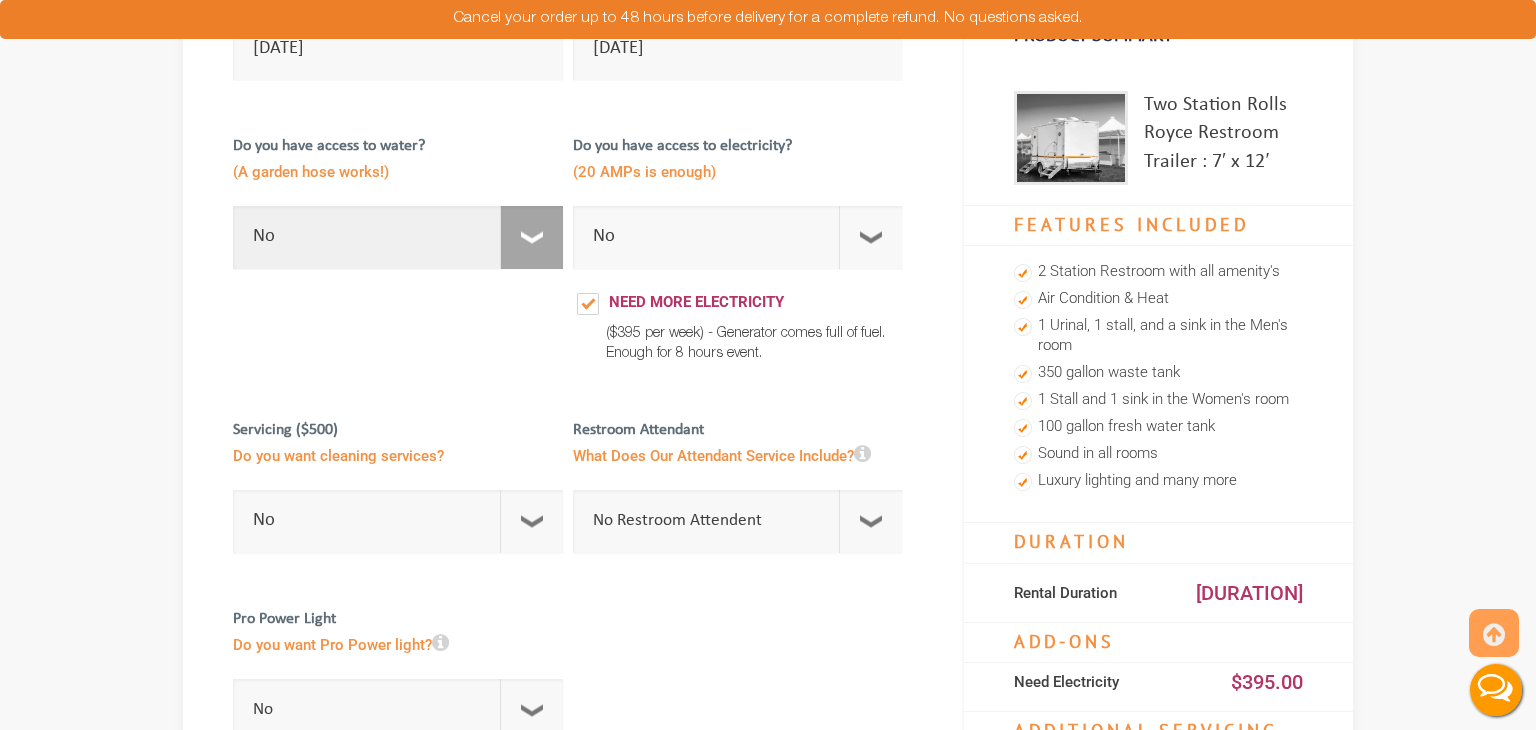 click on "Select Option
Yes
No" at bounding box center (398, 237) 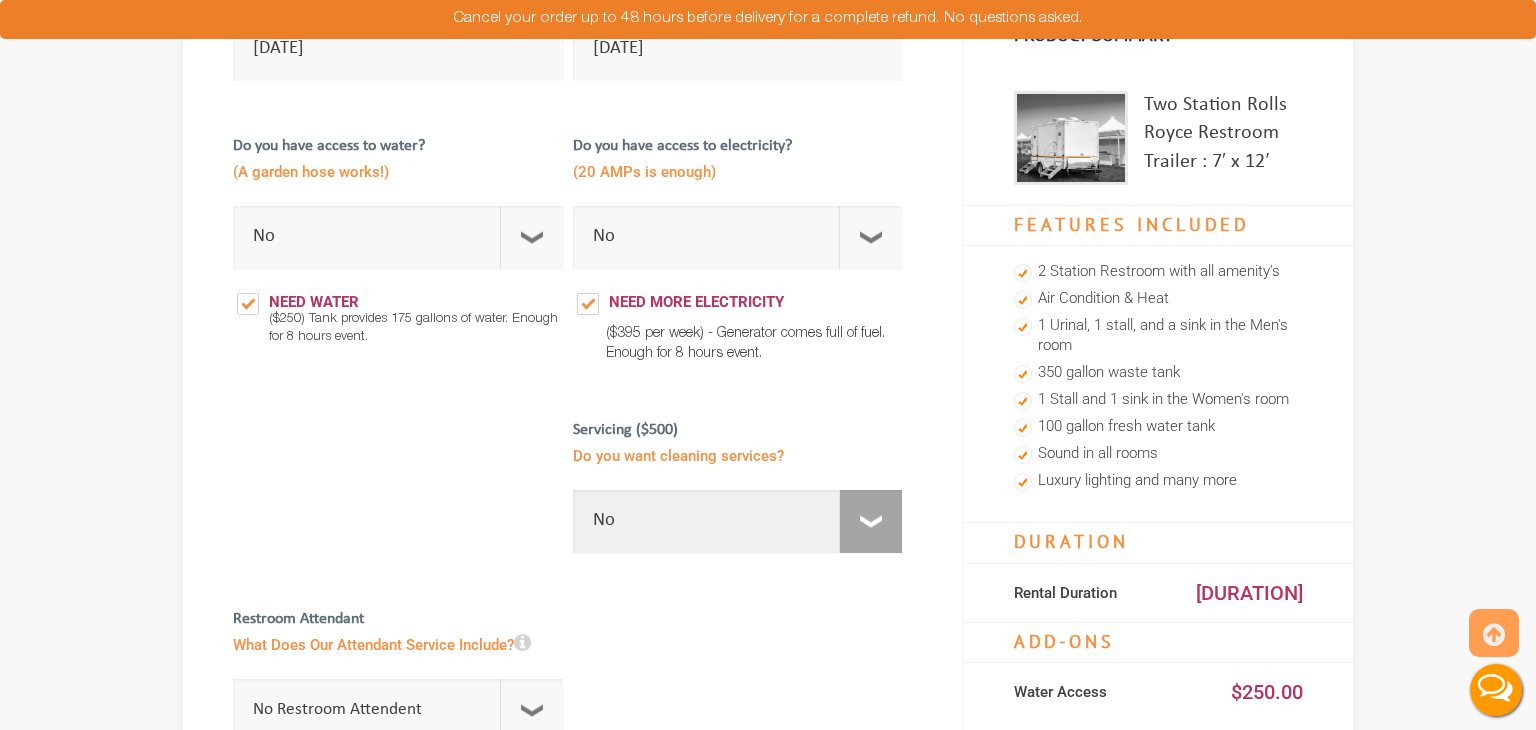 click on "No
1 Per Week
2 Per Week
3 Per Week
4 Per Week
5 Per Week
5+" at bounding box center (738, 521) 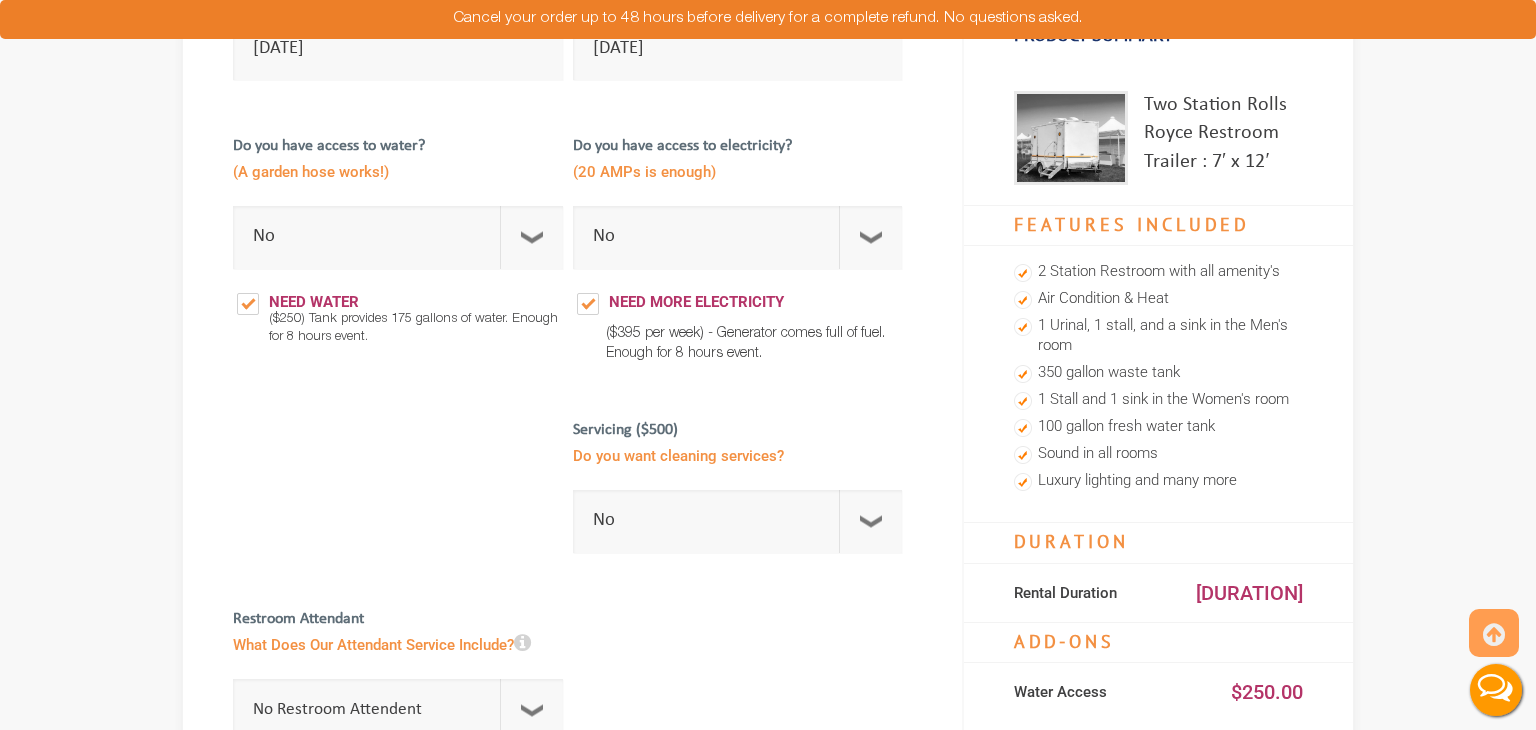 click at bounding box center (572, 421) 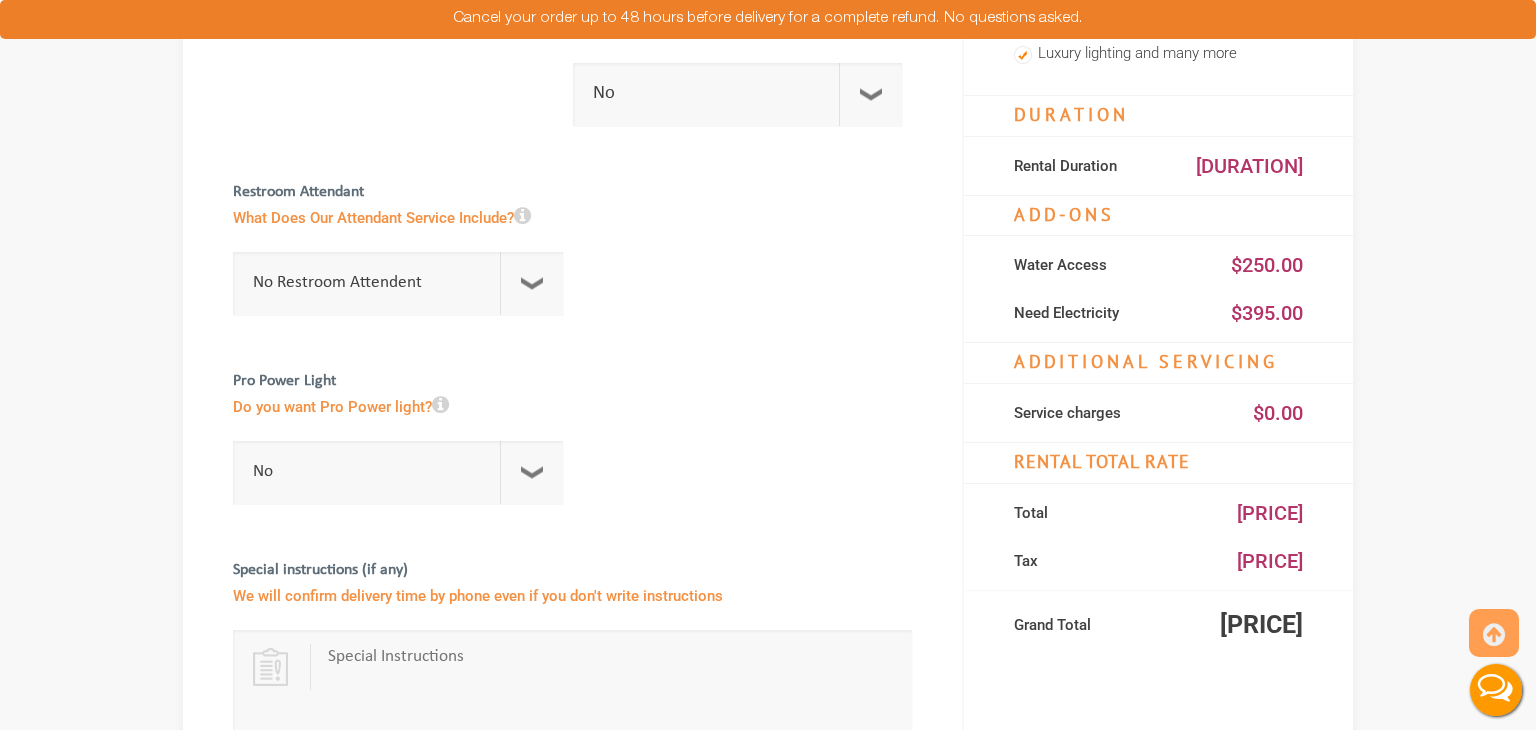 scroll, scrollTop: 753, scrollLeft: 0, axis: vertical 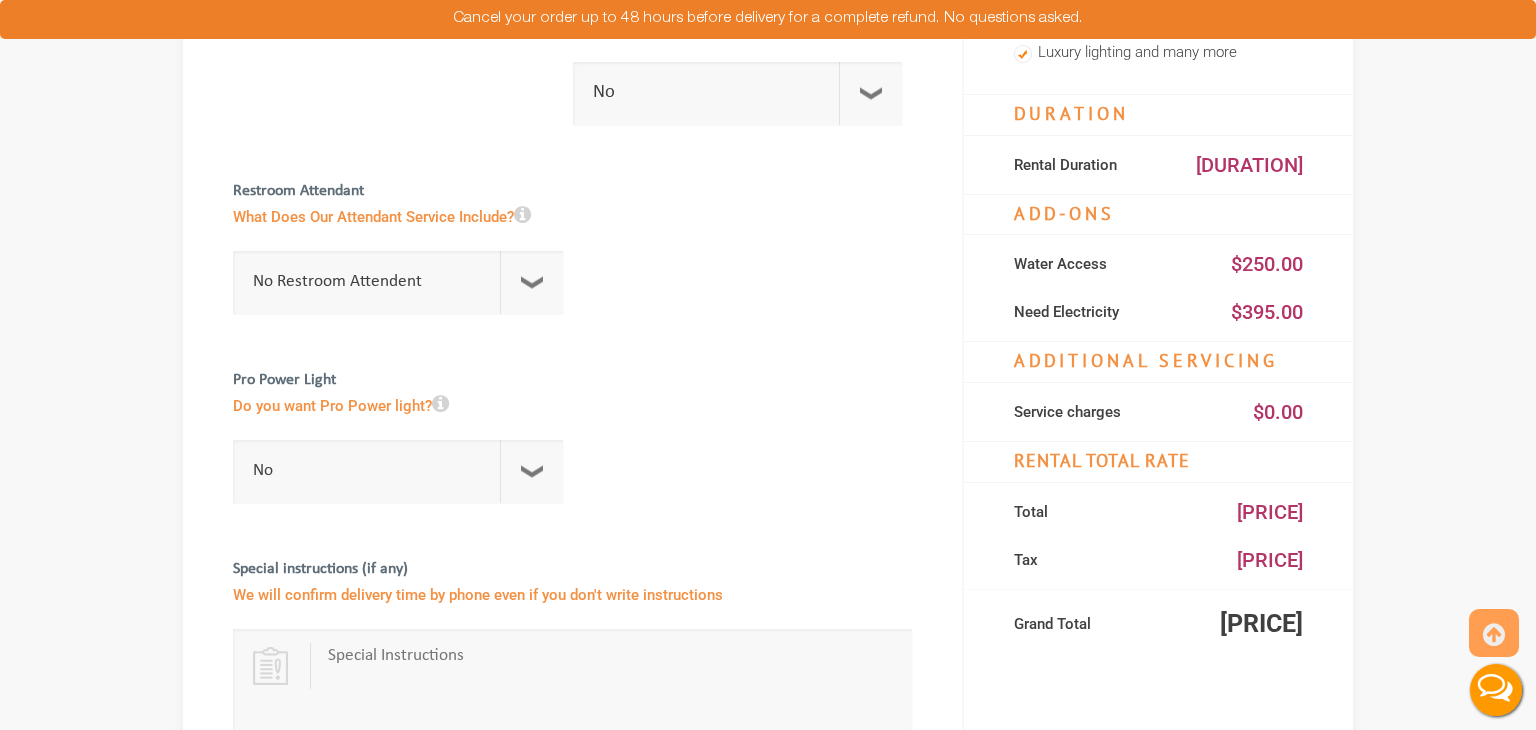 click at bounding box center [440, 404] 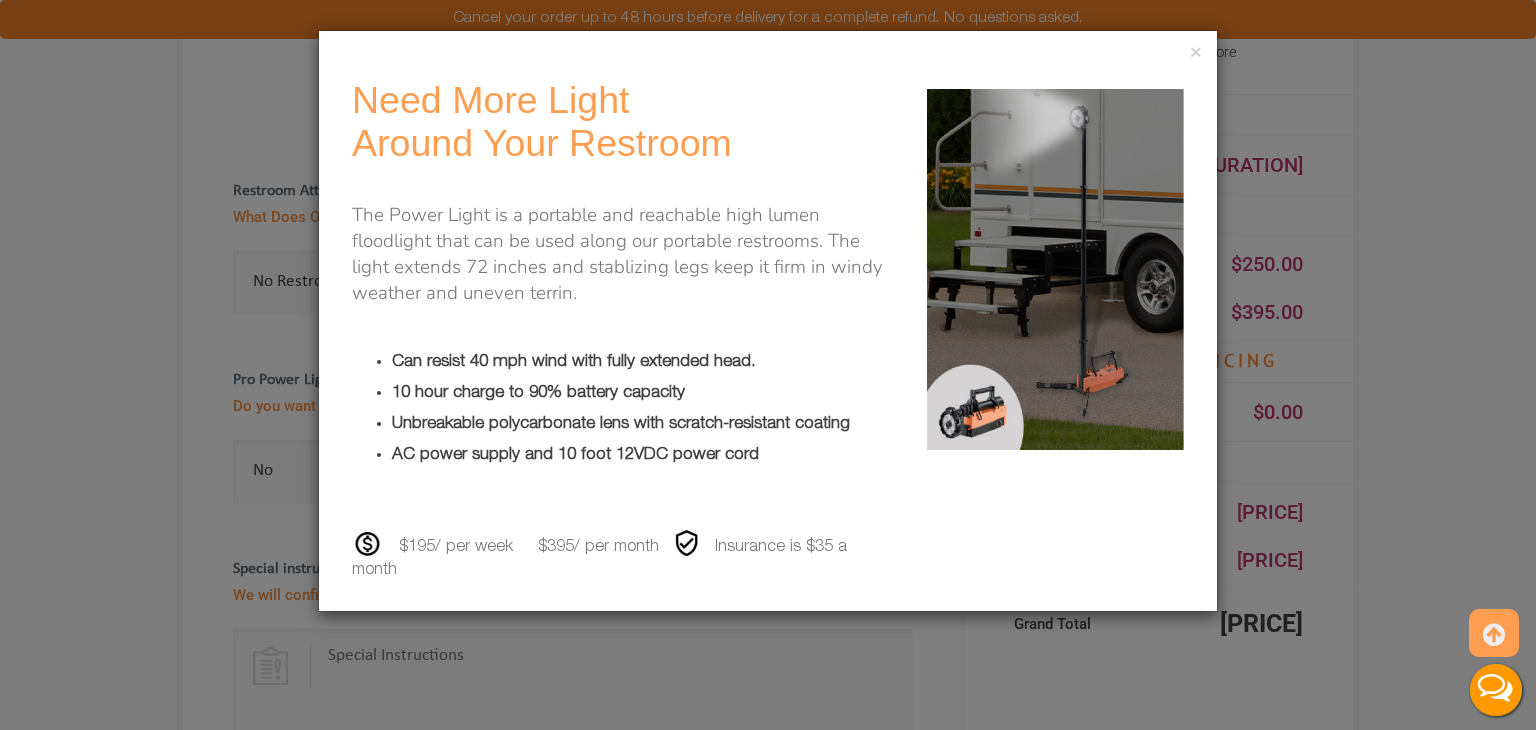 click on "×
Need More Light
Around Your Restroom
The Power Light is a portable and reachable high lumen floodlight that
can be used along our portable restrooms. The light extends 72 inches and stablizing legs keep it firm in windy weather and uneven terrin." at bounding box center (768, 365) 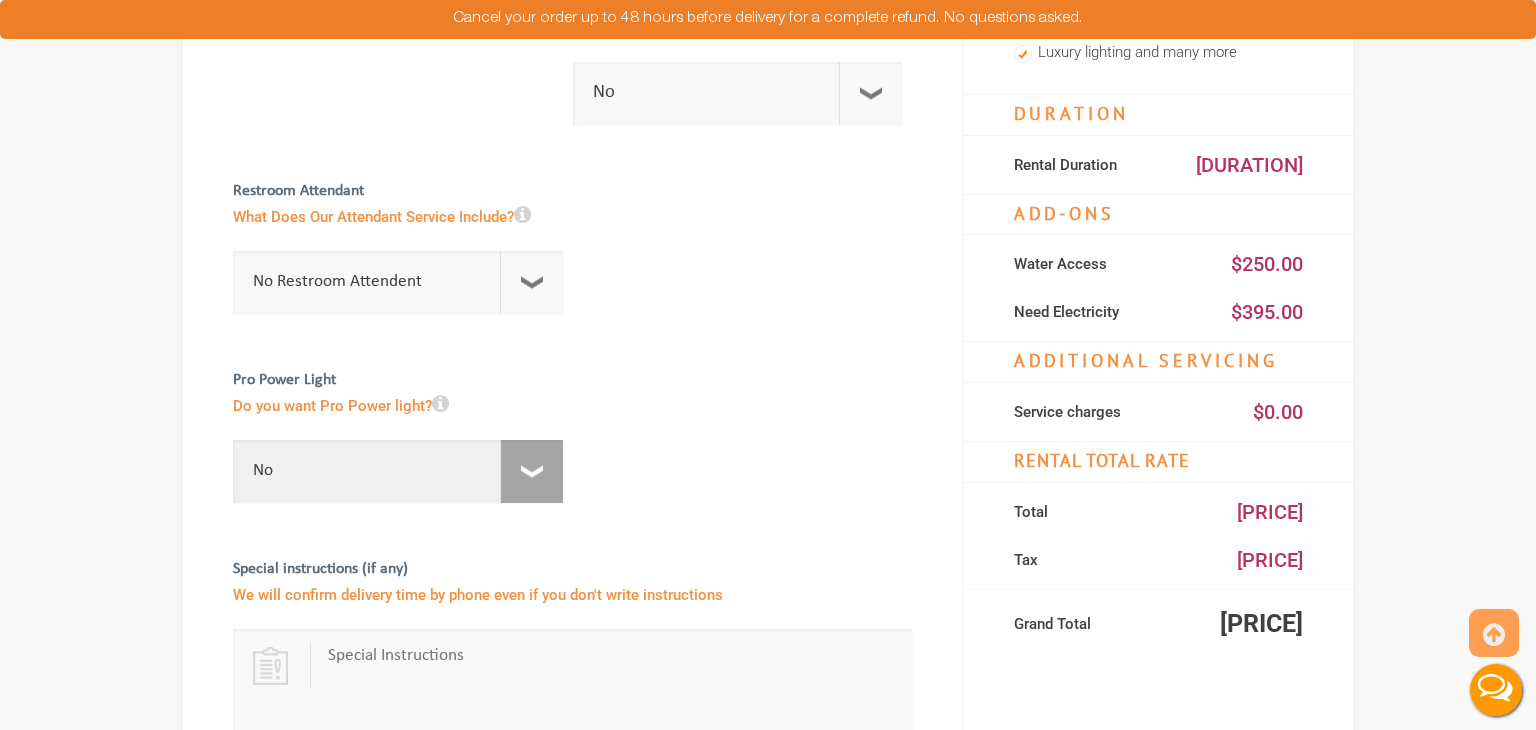 click on "No
For 1 Week ($195)
For 1 Month ($395)" at bounding box center (398, 471) 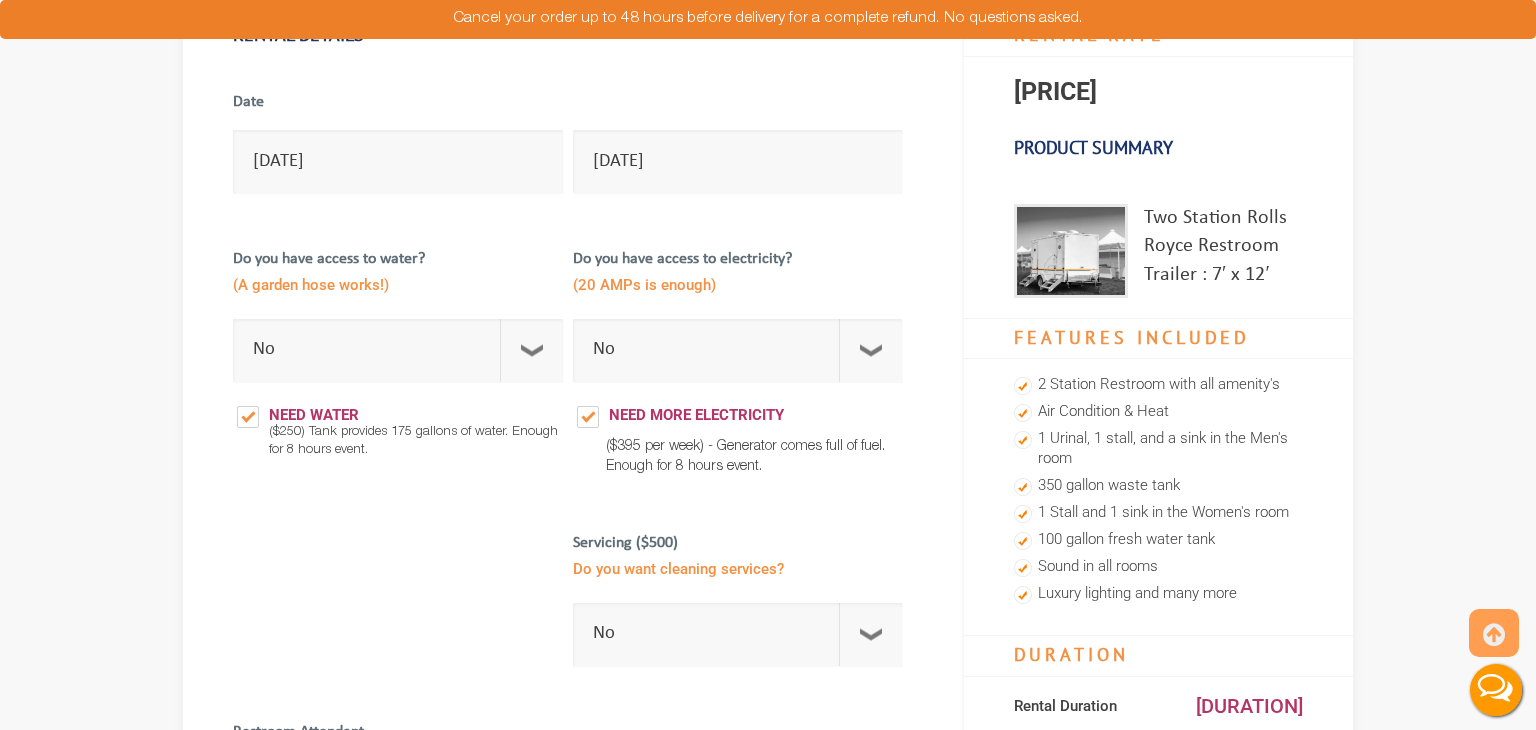 scroll, scrollTop: 214, scrollLeft: 0, axis: vertical 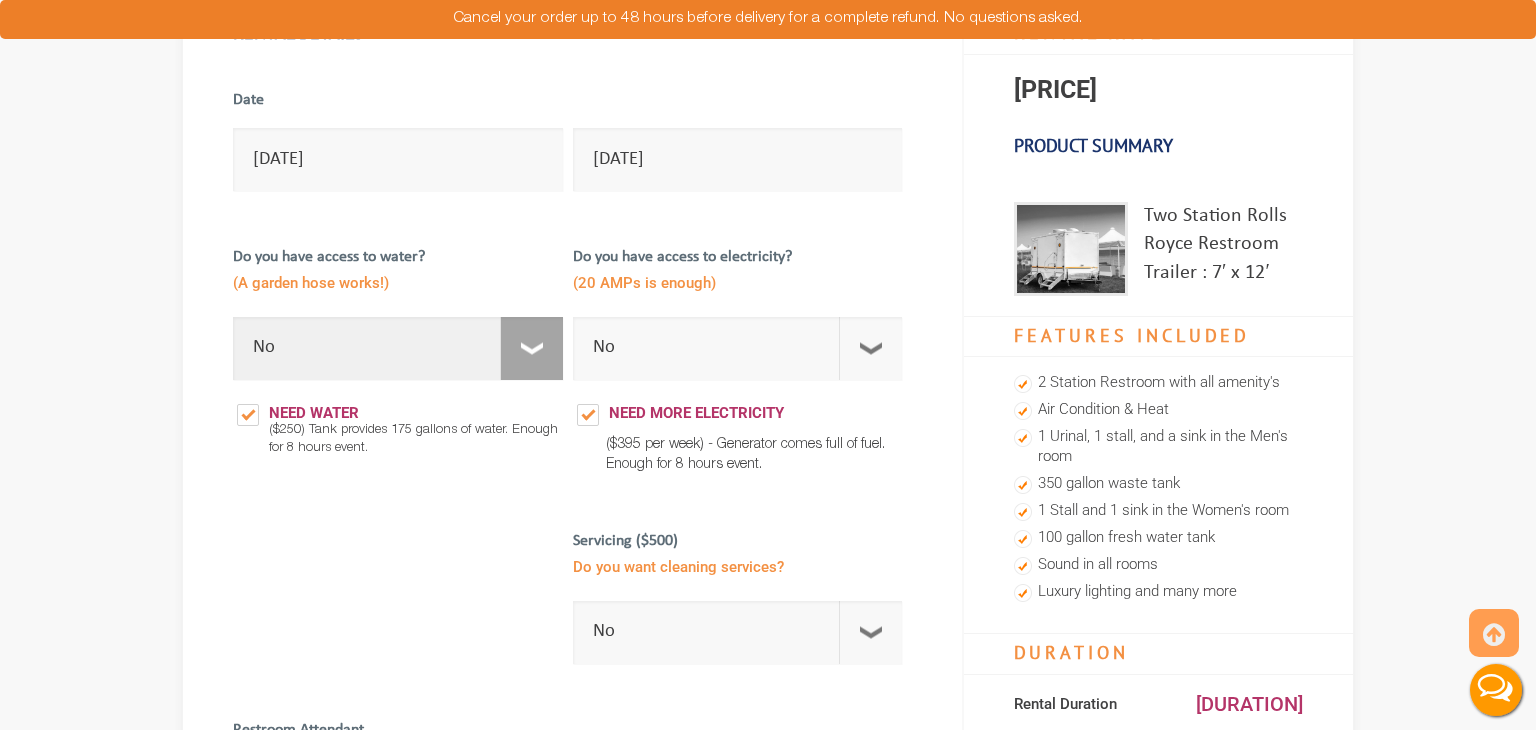 click on "Select Option
Yes
No" at bounding box center [398, 348] 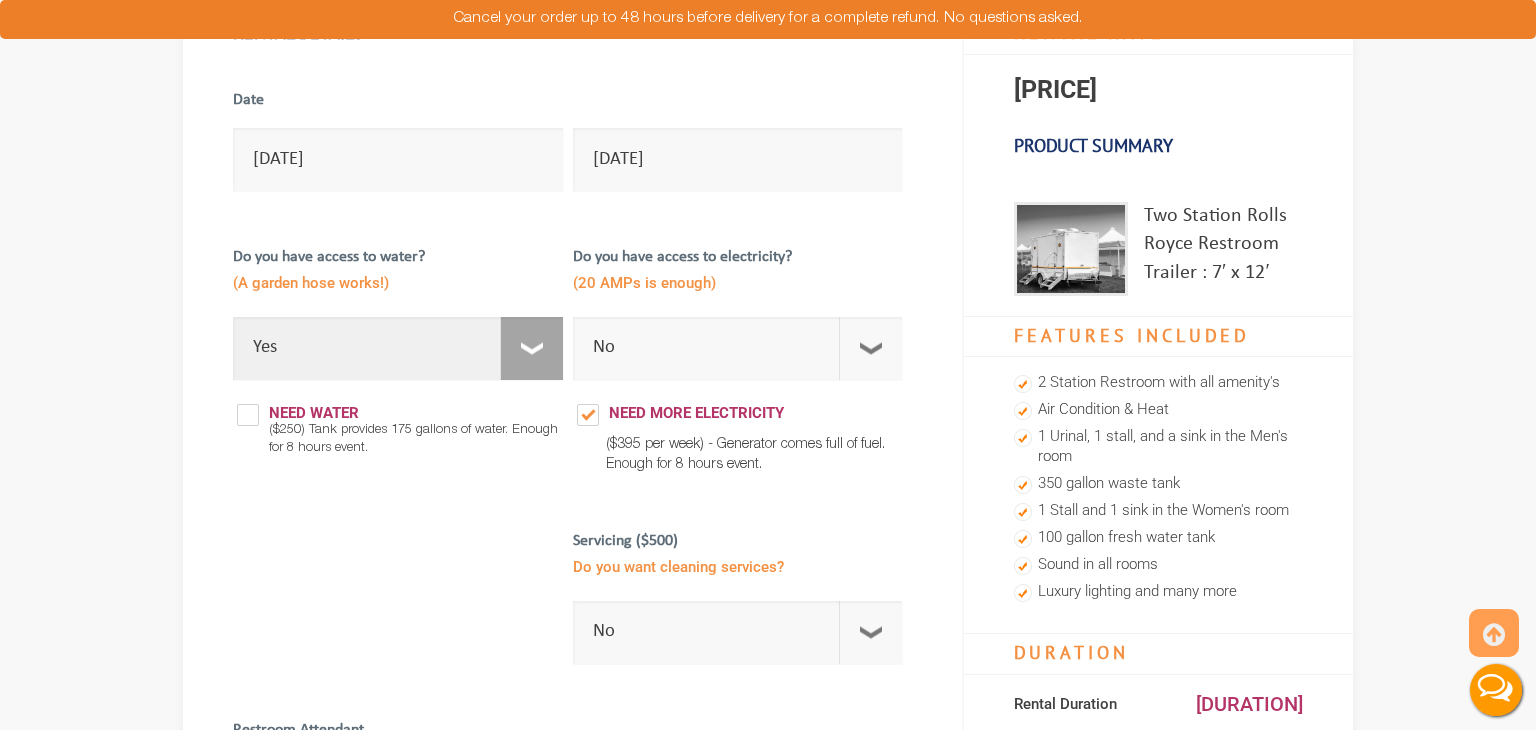 click on "Select Option
Yes
No" at bounding box center (398, 348) 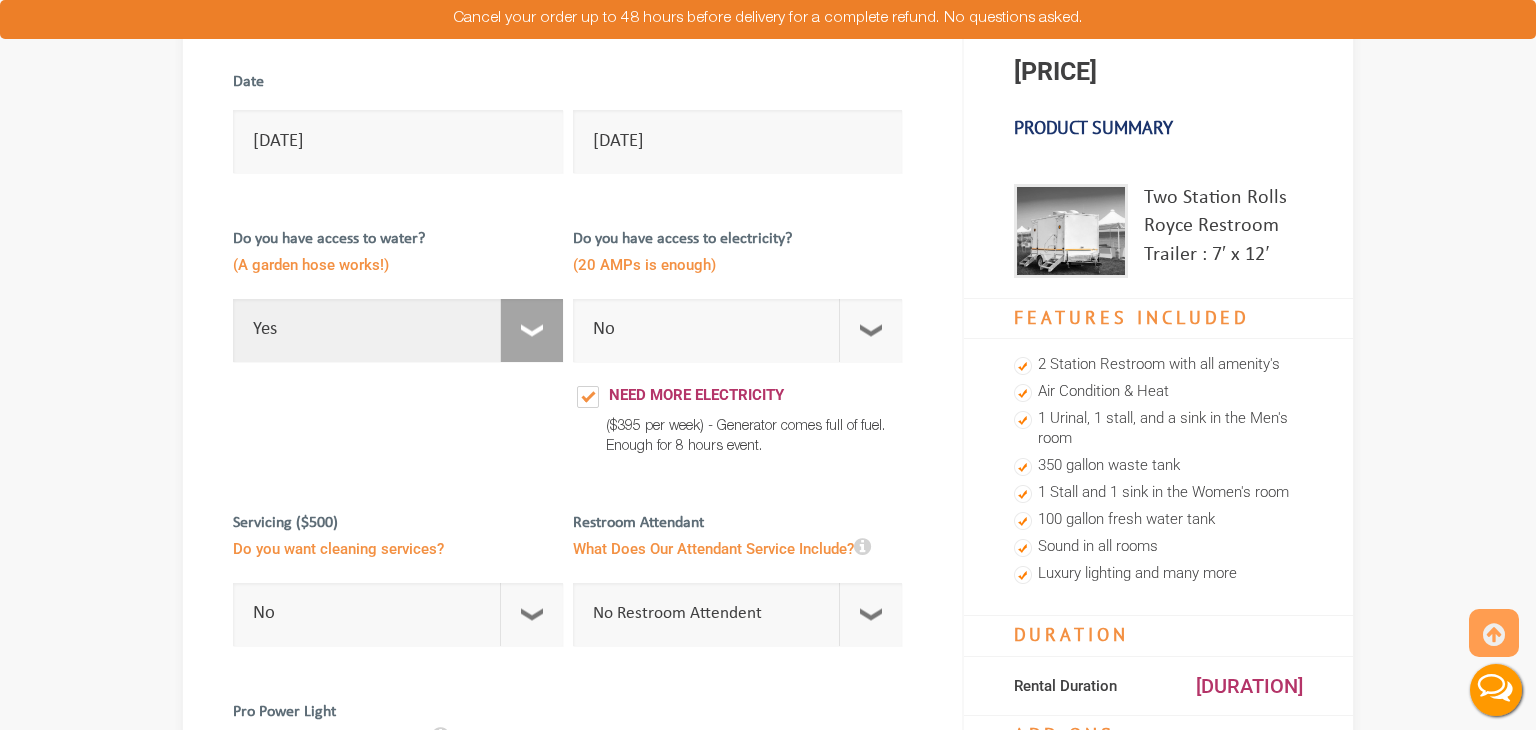 scroll, scrollTop: 230, scrollLeft: 0, axis: vertical 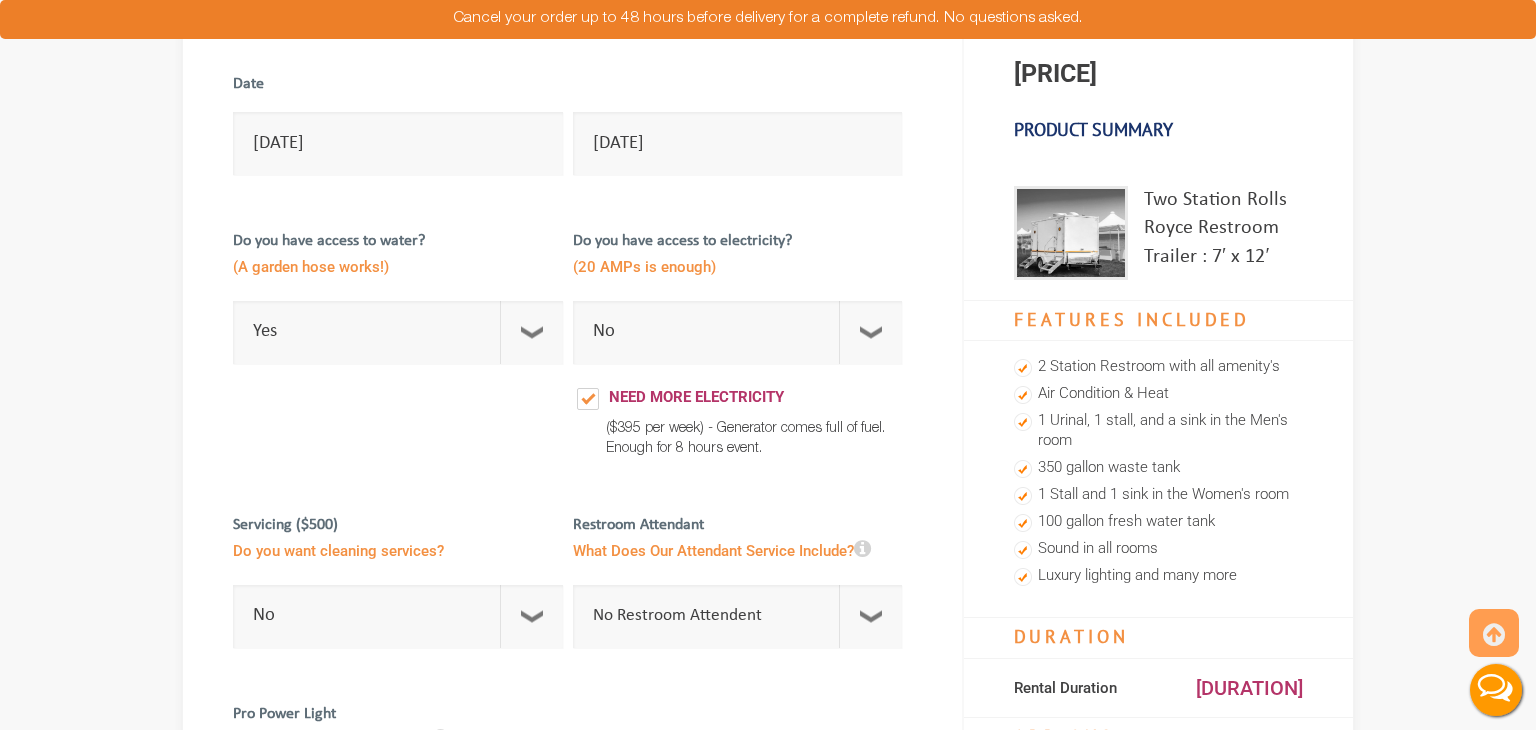 click on "Rental Details
Date
10/03/2025
10/05/2025
Do you have access to water? (A garden hose works!)
Select Option
Yes
No
Need Water    ($250) Tank provides 175 gallons of water. Enough for 8 hours event.
Do you have access to electricity? (20 AMPs is enough)
Select Option
Yes No     (   No 5+ No" at bounding box center (573, 813) 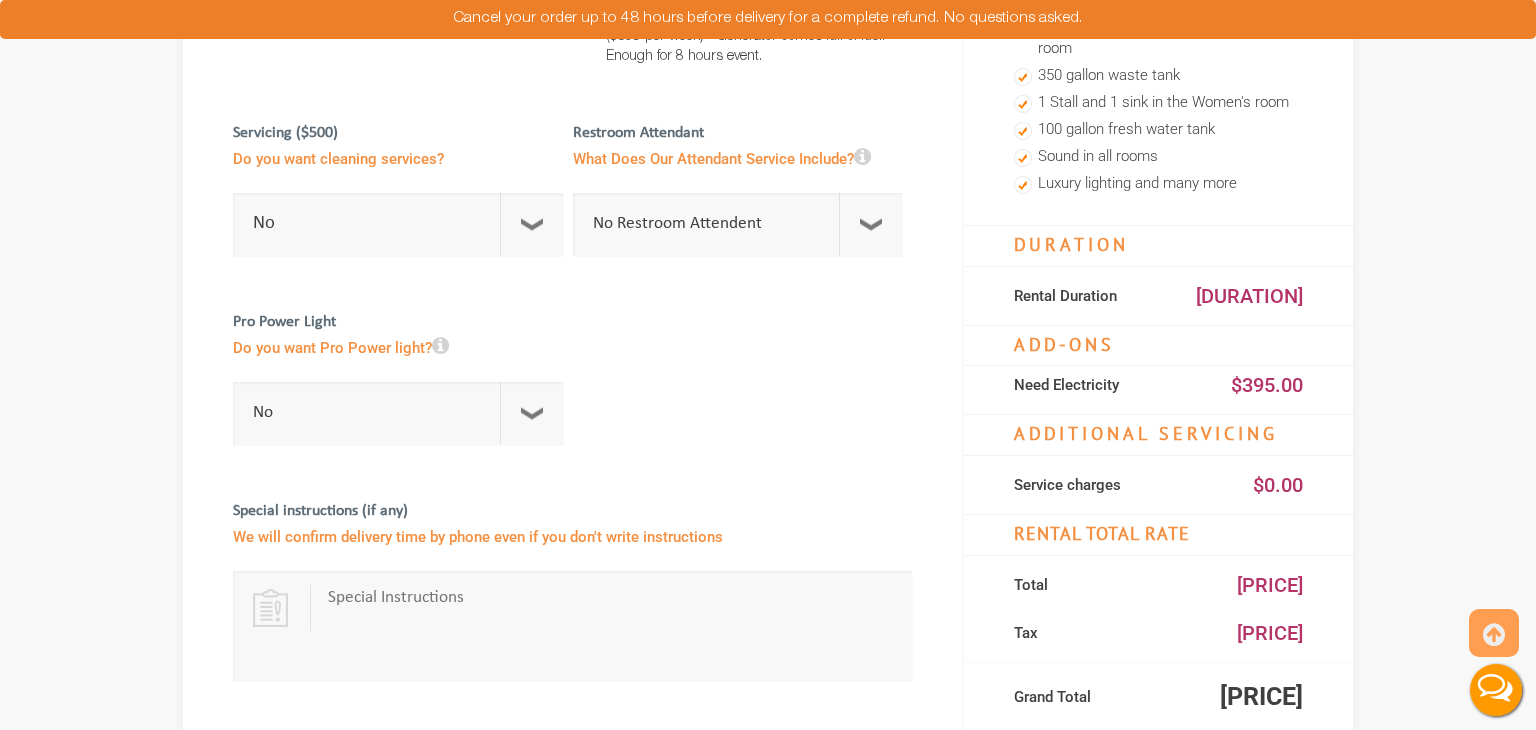 scroll, scrollTop: 624, scrollLeft: 0, axis: vertical 